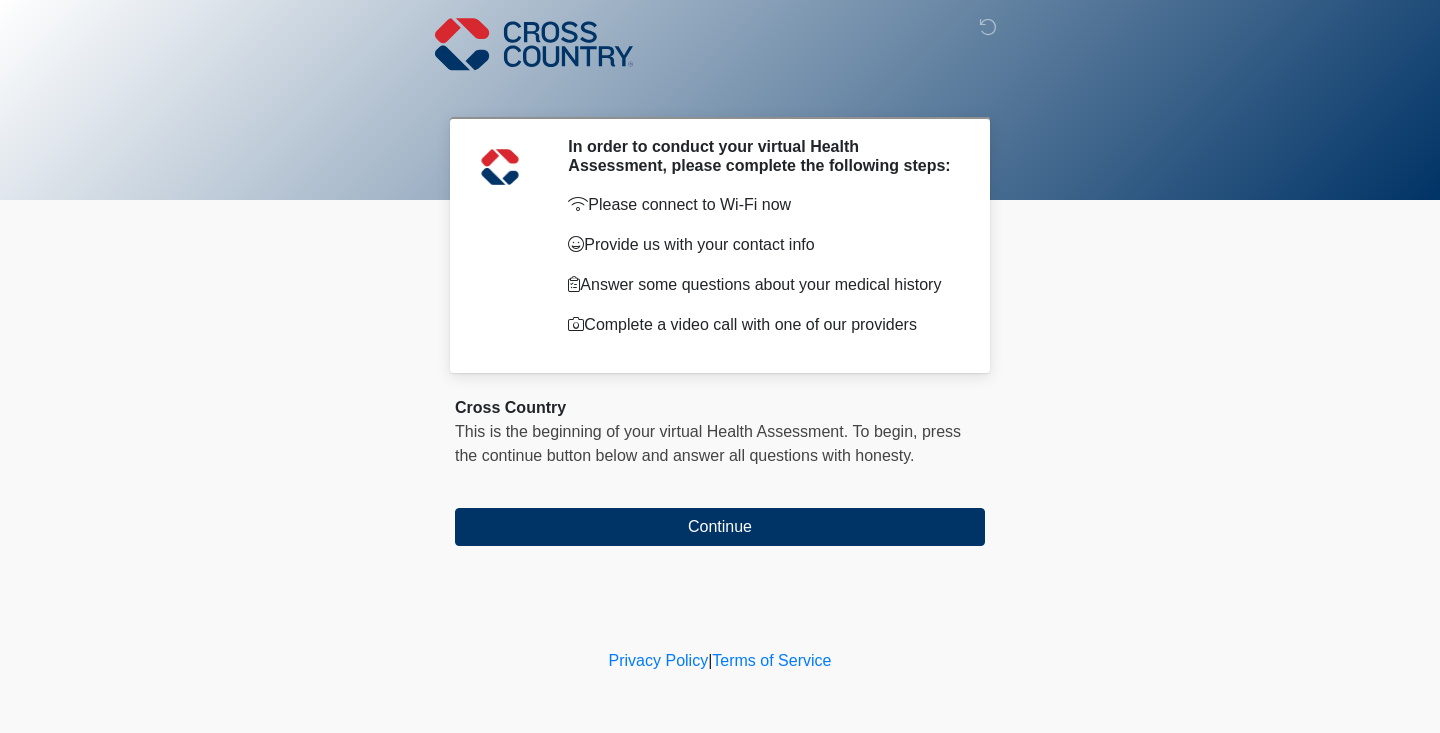 scroll, scrollTop: 0, scrollLeft: 0, axis: both 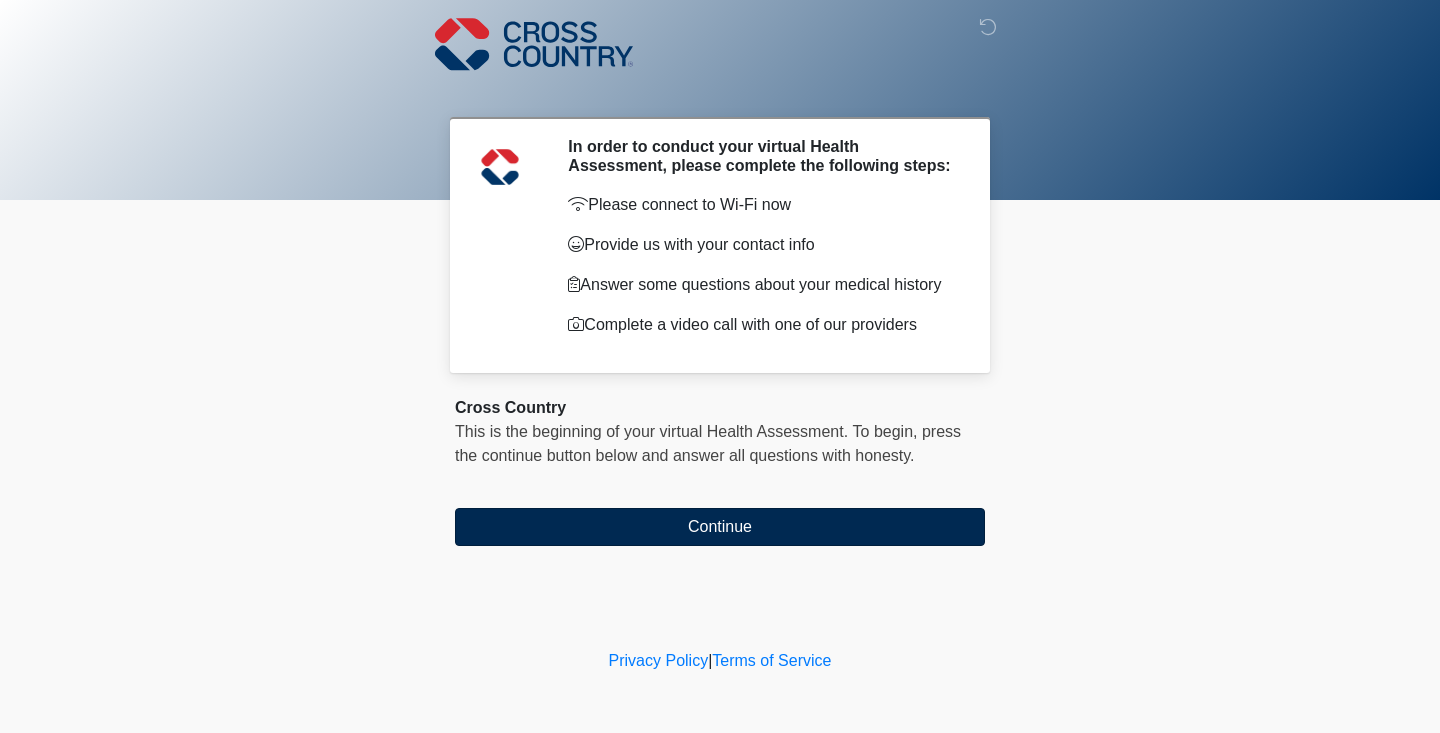 click on "Continue" at bounding box center [720, 527] 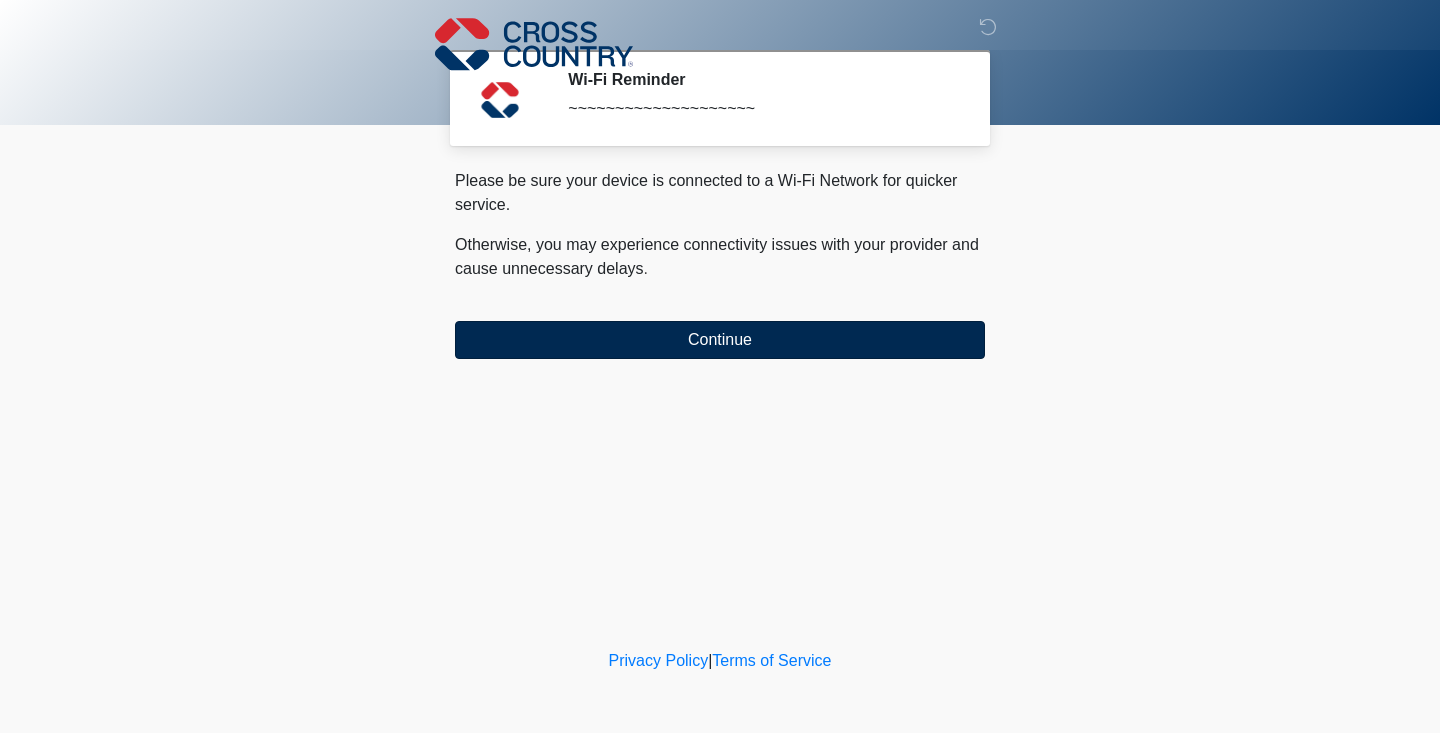 click on "Continue" at bounding box center [720, 340] 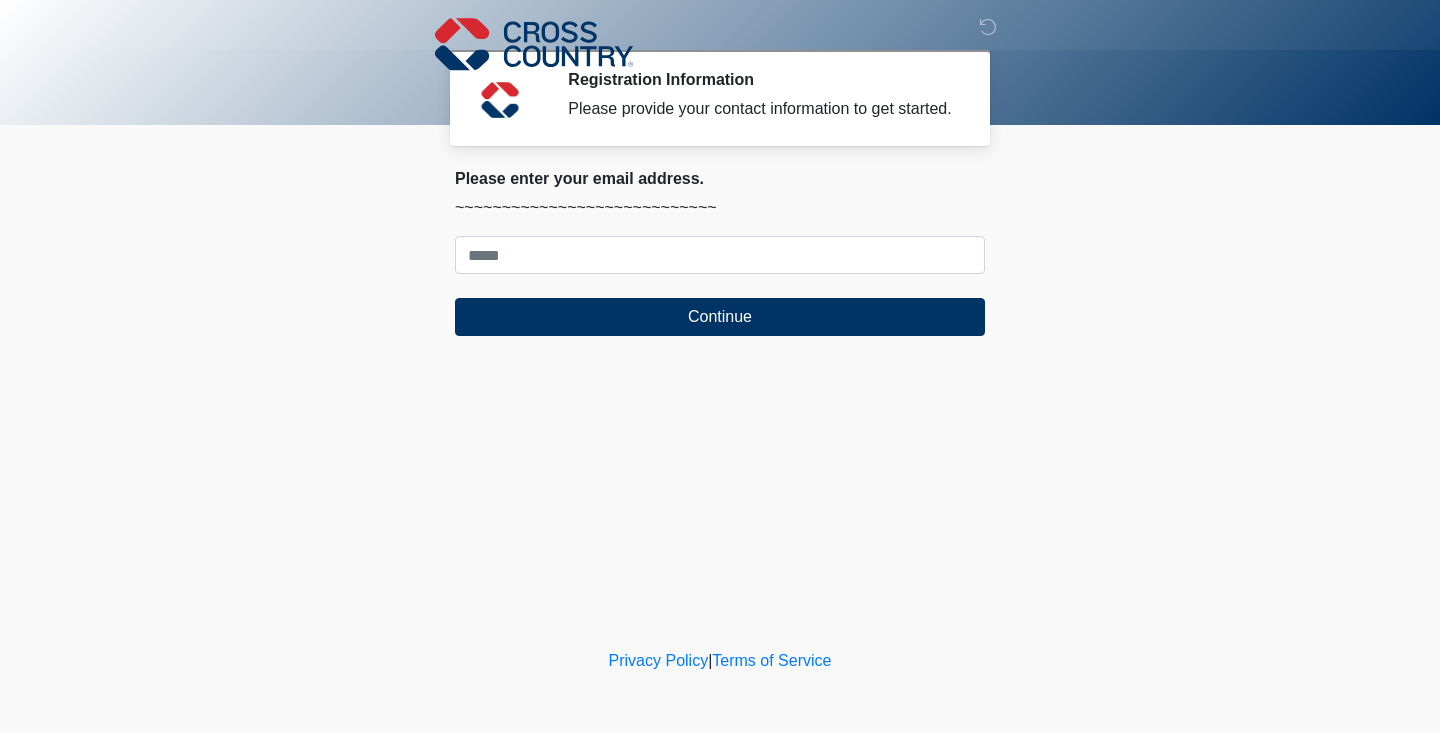 click on "Please enter your email address.
~~~~~~~~~~~~~~~~~~~~~~~~~~~~
Continue" at bounding box center [720, 252] 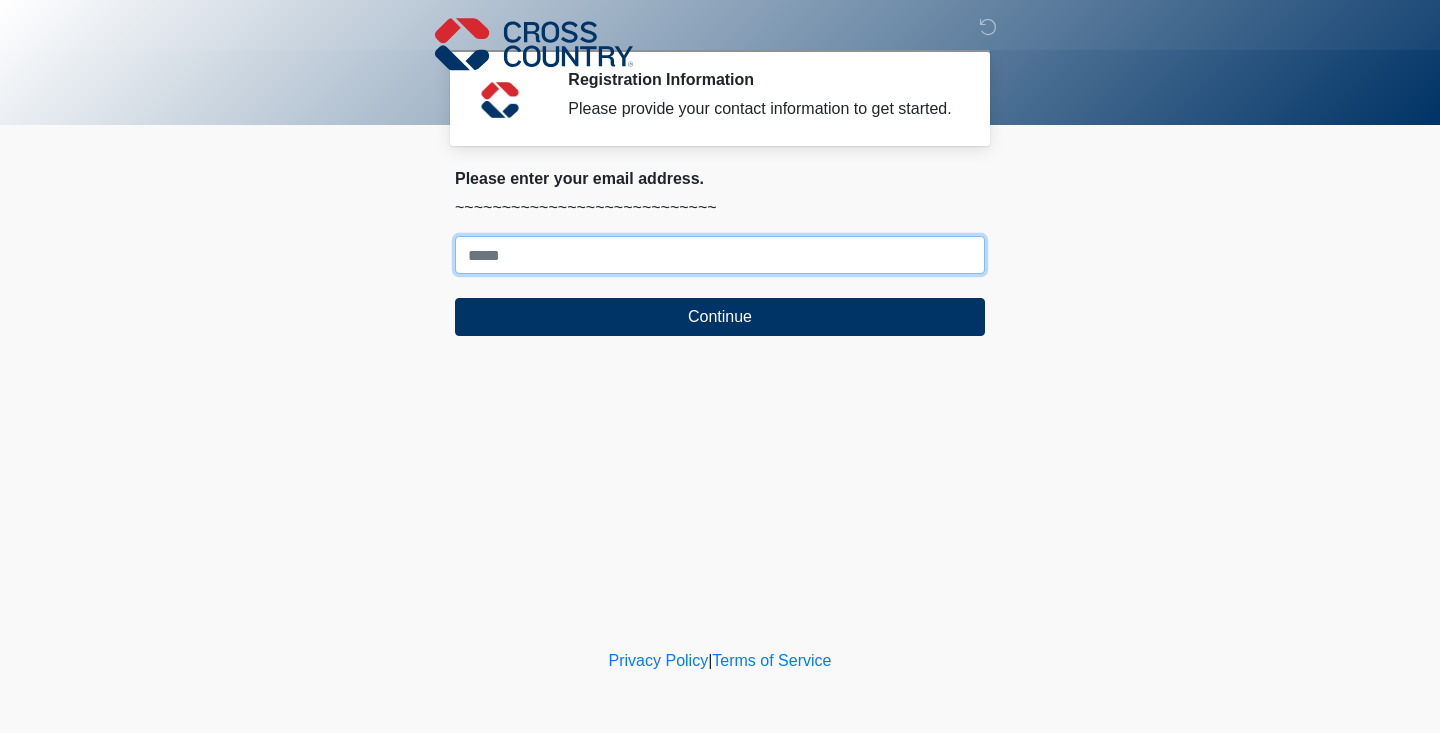 click on "Where should we email your response?" at bounding box center (720, 255) 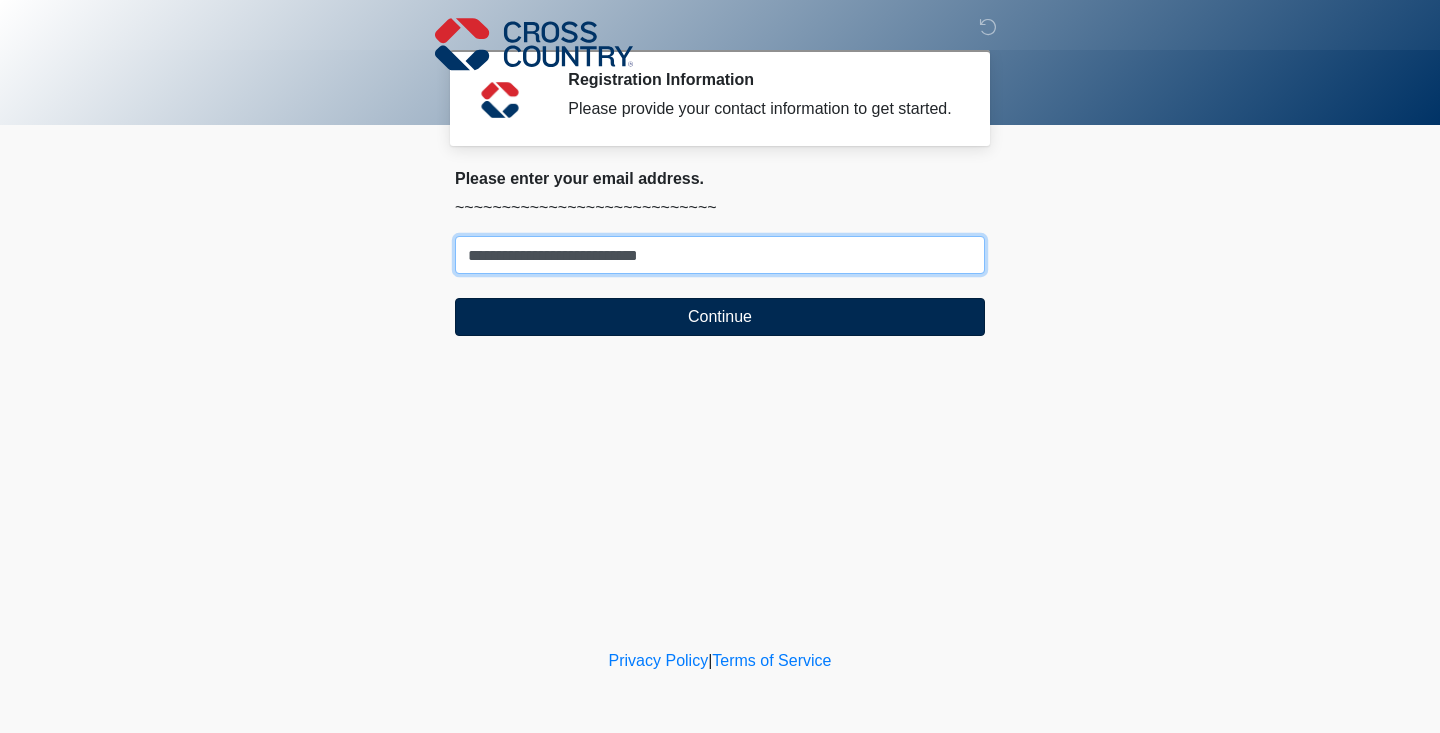 type on "**********" 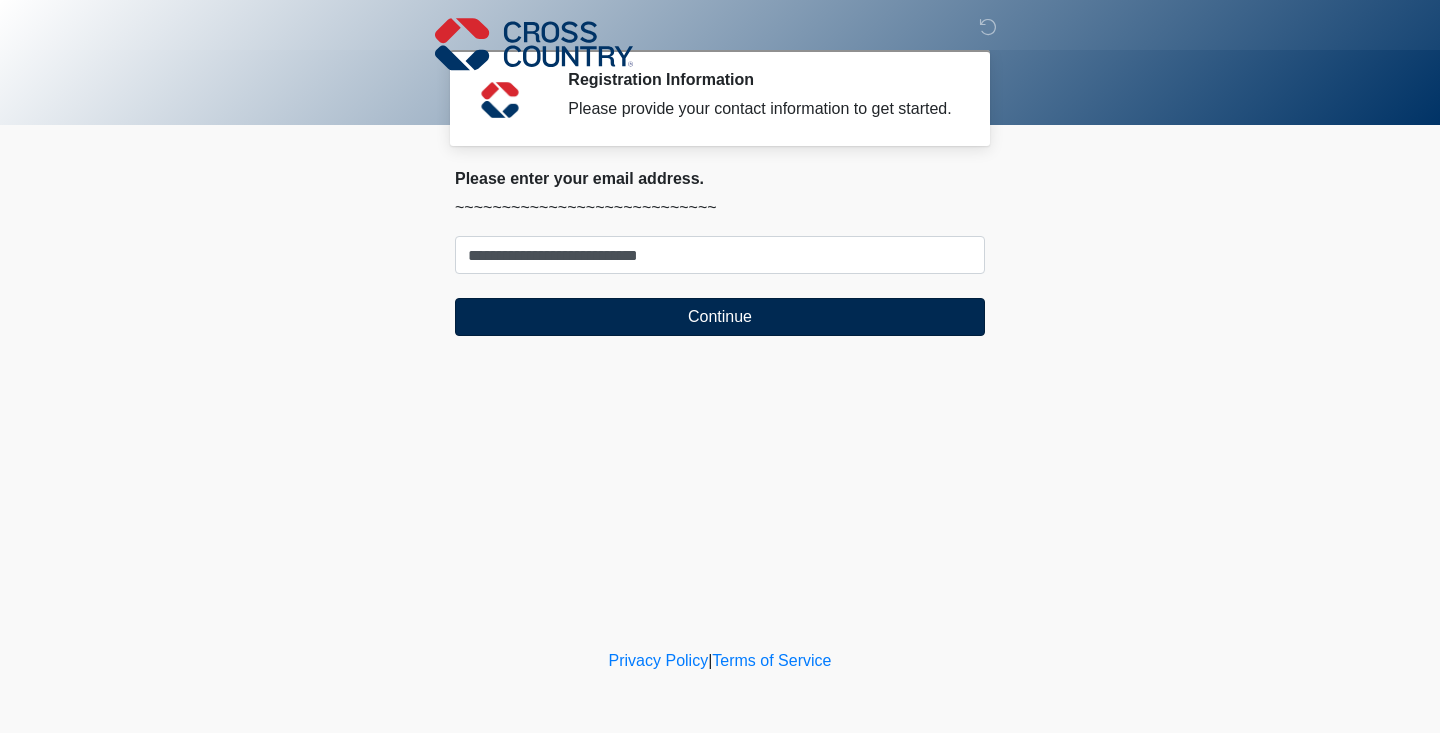 click on "Continue" at bounding box center (720, 317) 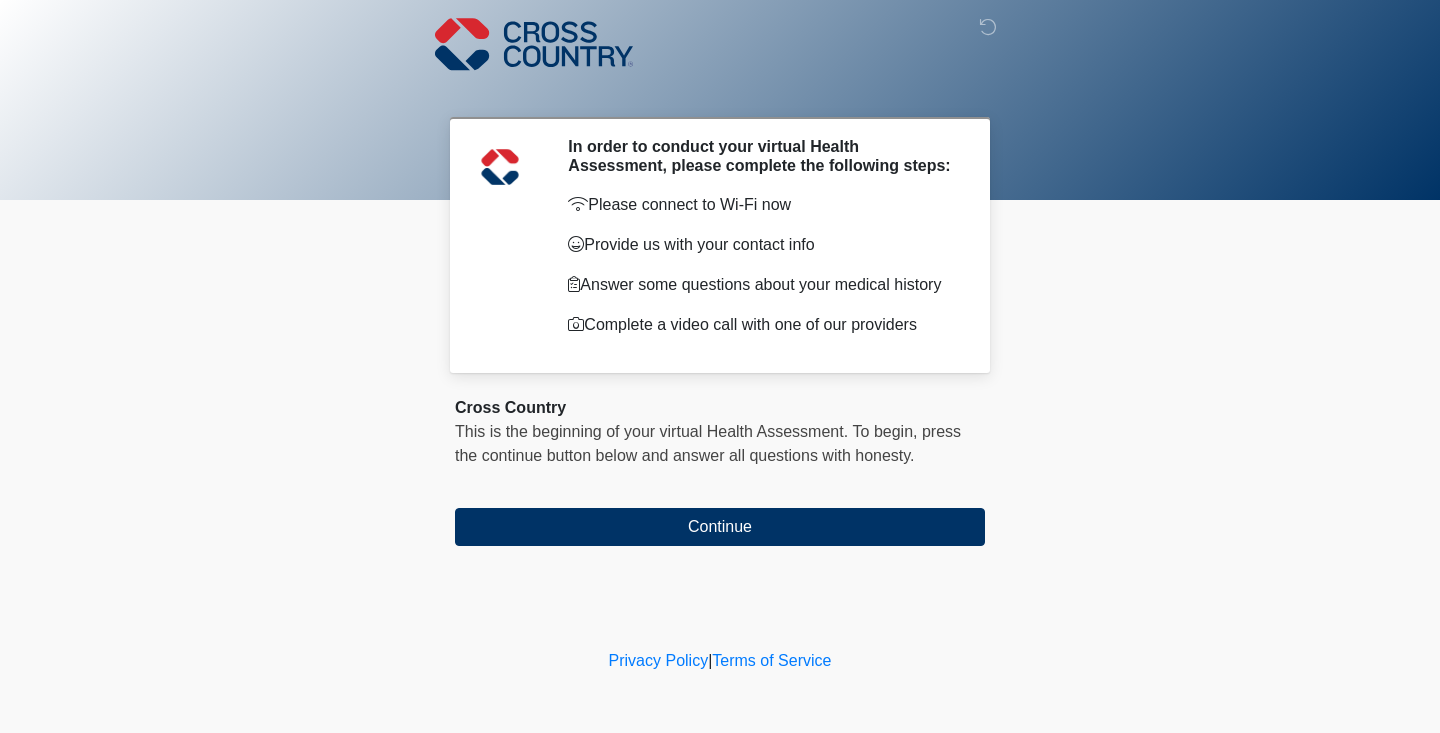 scroll, scrollTop: 0, scrollLeft: 0, axis: both 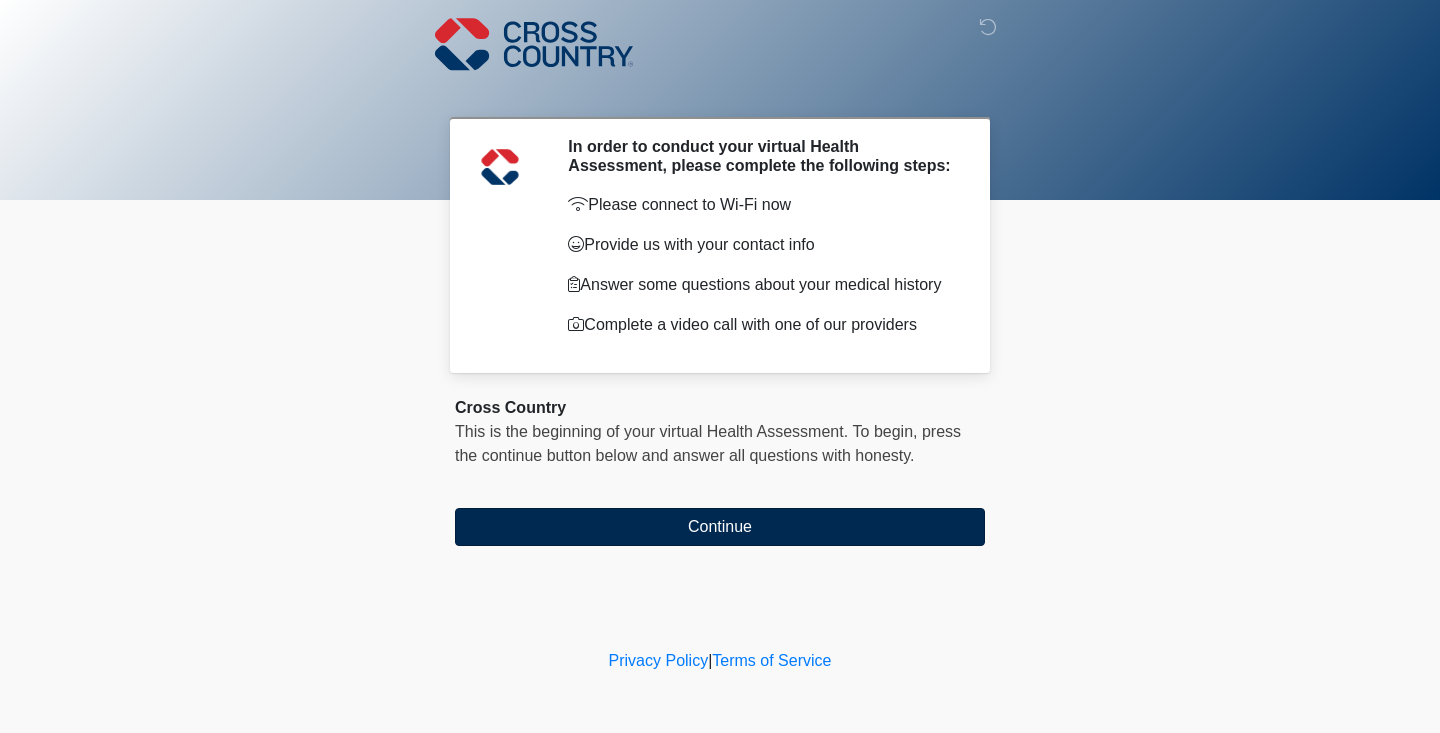 click on "Continue" at bounding box center [720, 527] 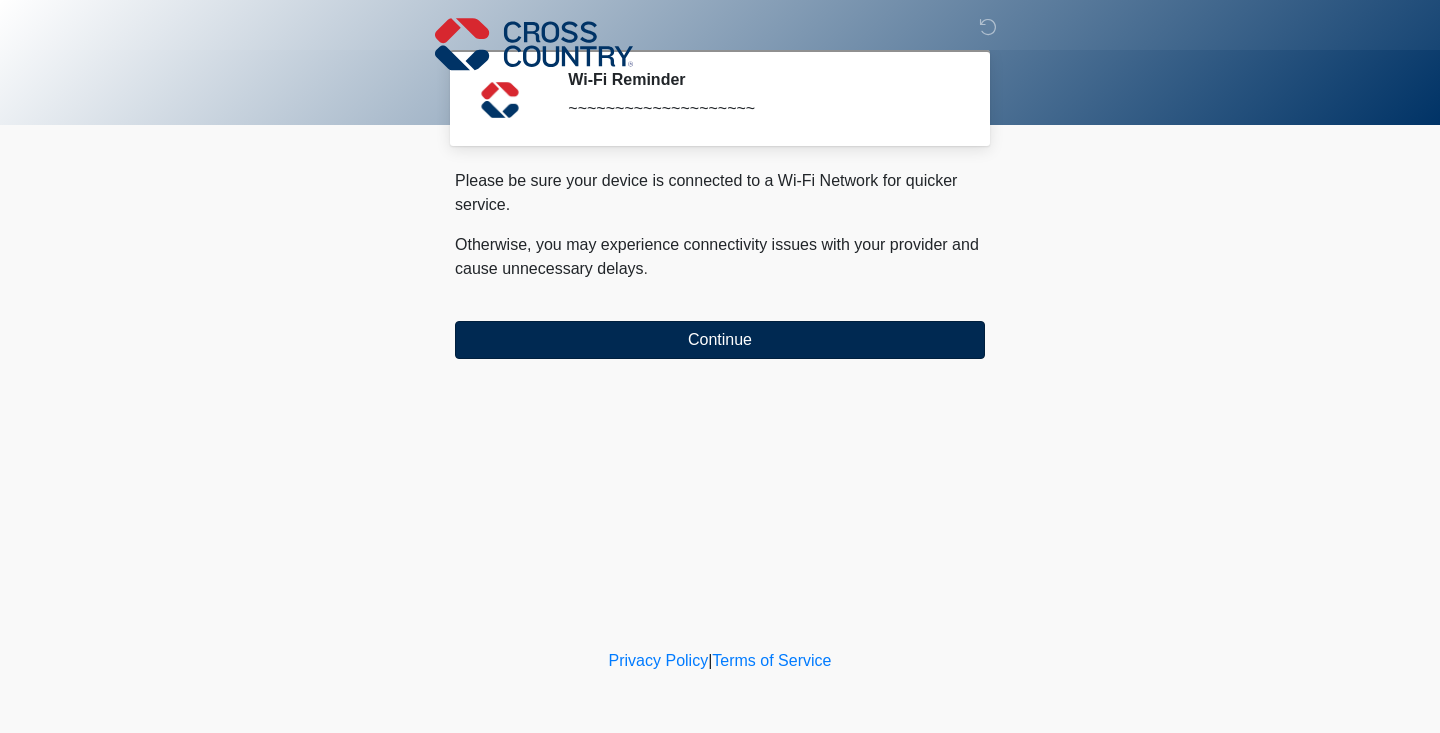 click on "Continue" at bounding box center [720, 340] 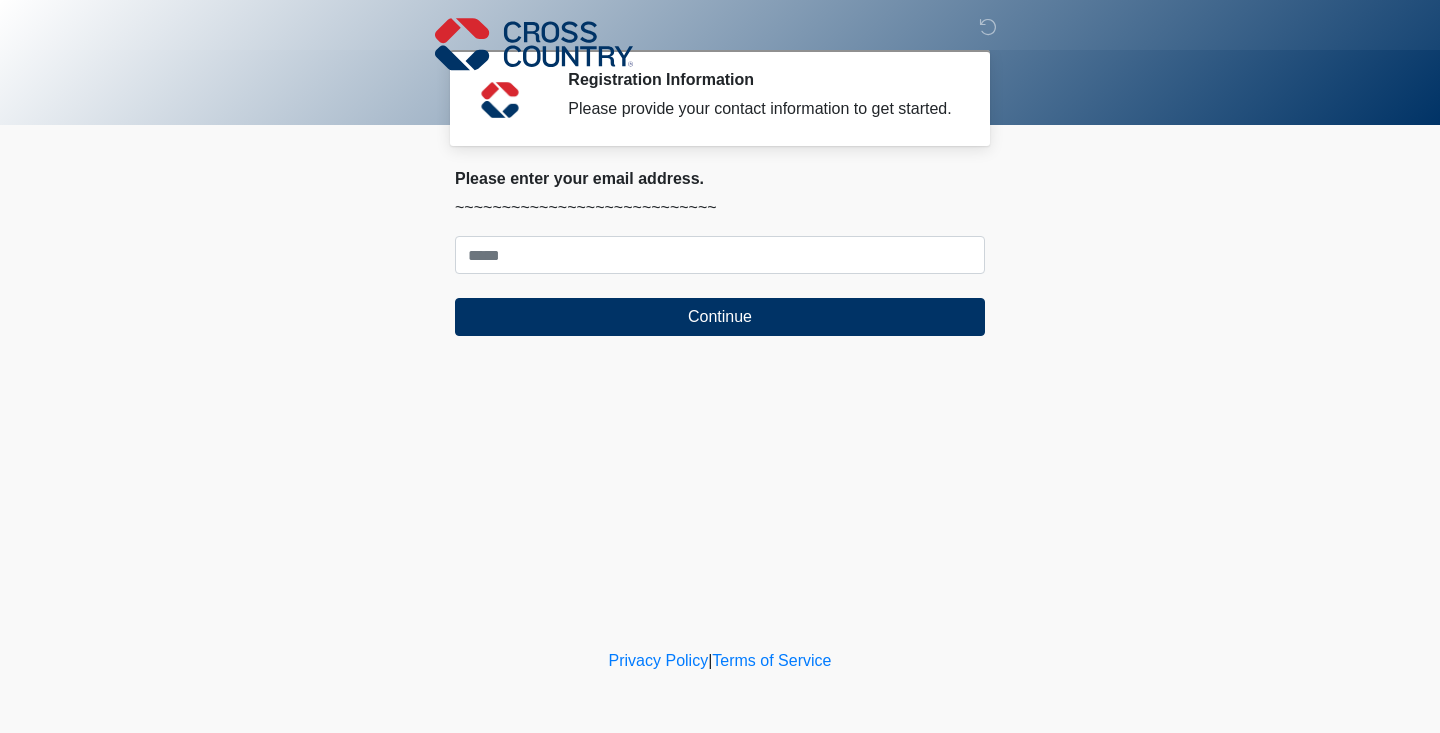 click on "Please enter your email address.
~~~~~~~~~~~~~~~~~~~~~~~~~~~~
Continue" at bounding box center (720, 252) 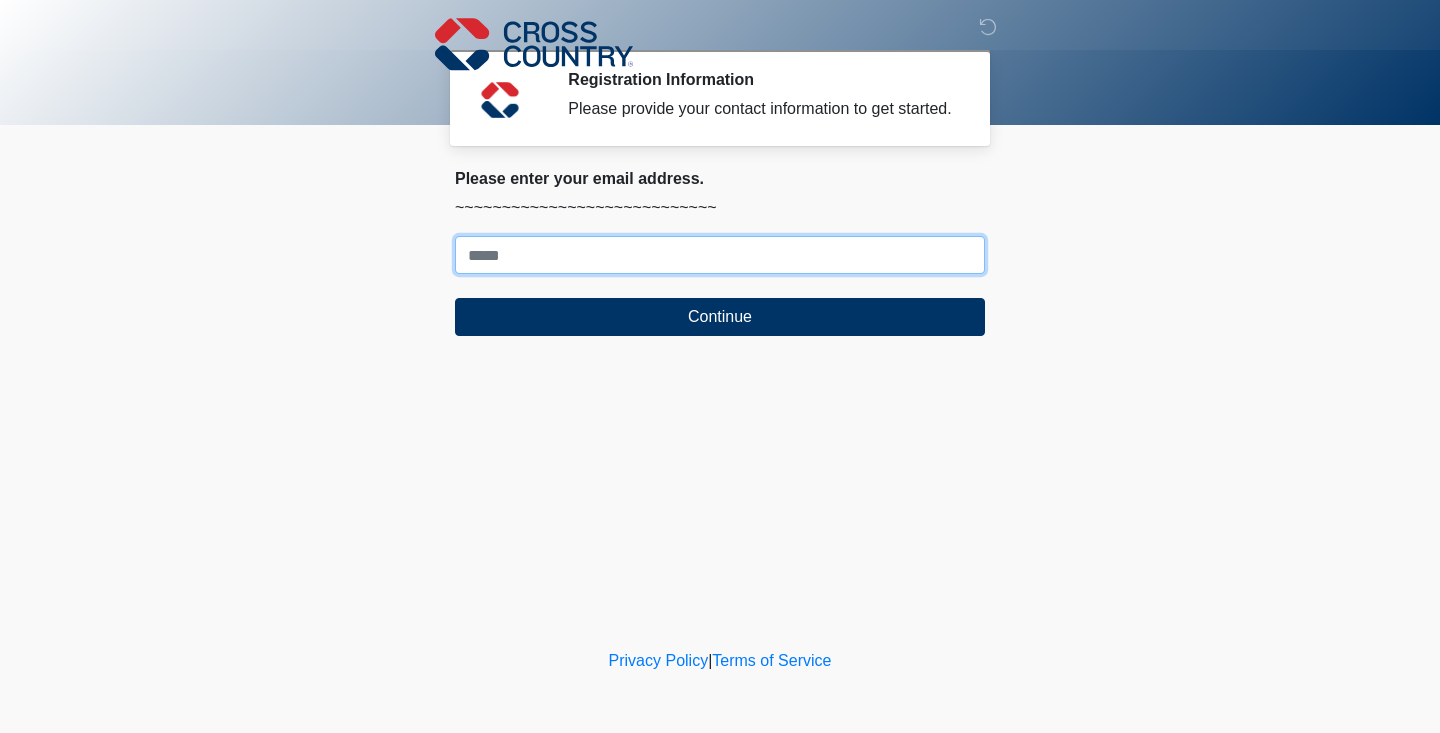 click on "Where should we email your response?" at bounding box center (720, 255) 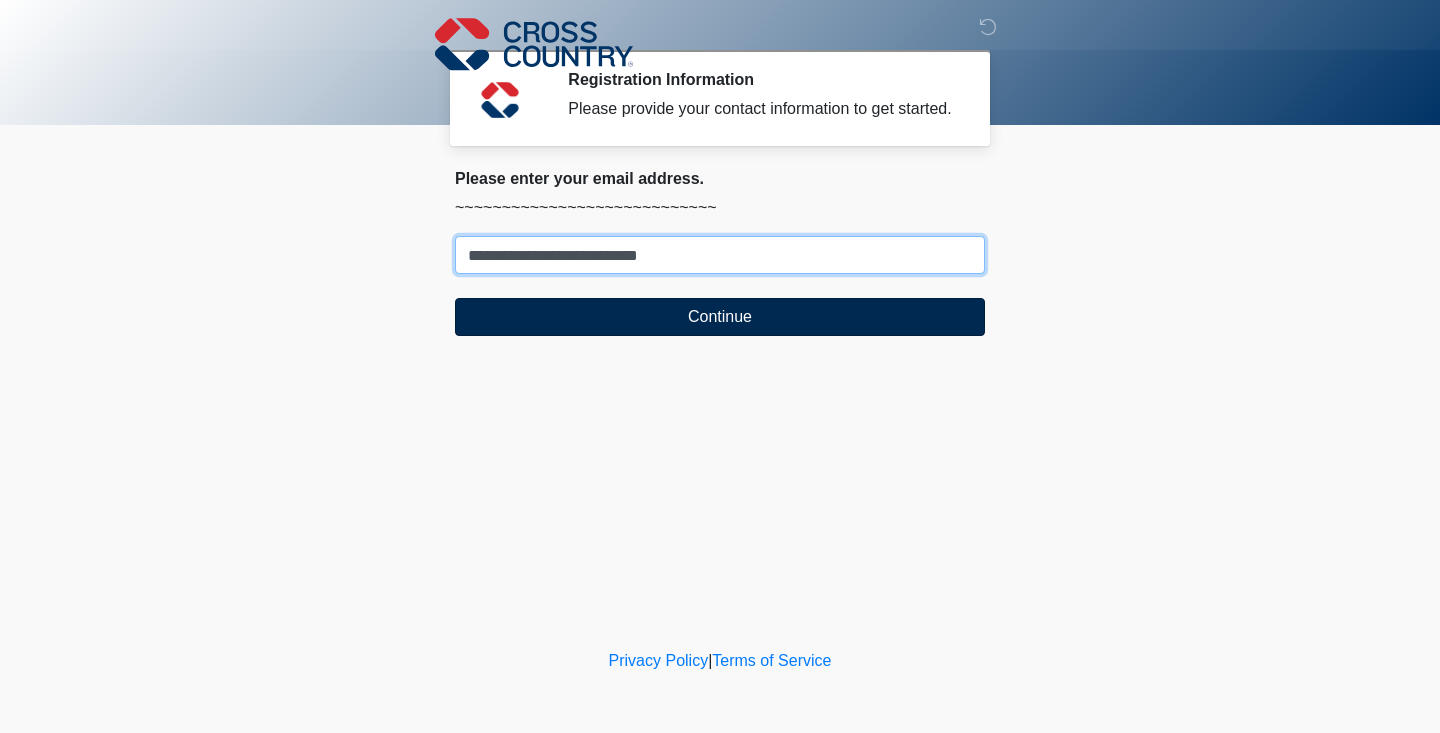 type on "**********" 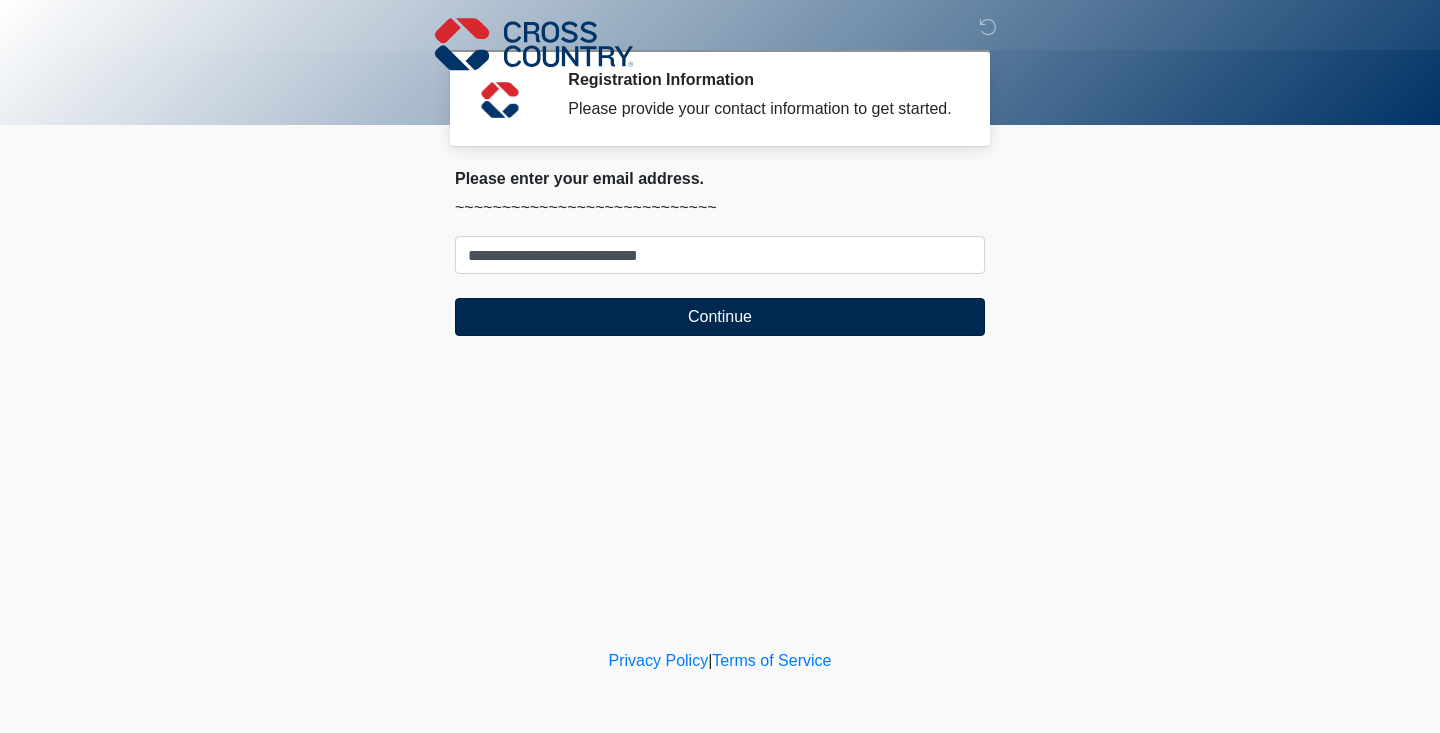 click on "Continue" at bounding box center (720, 317) 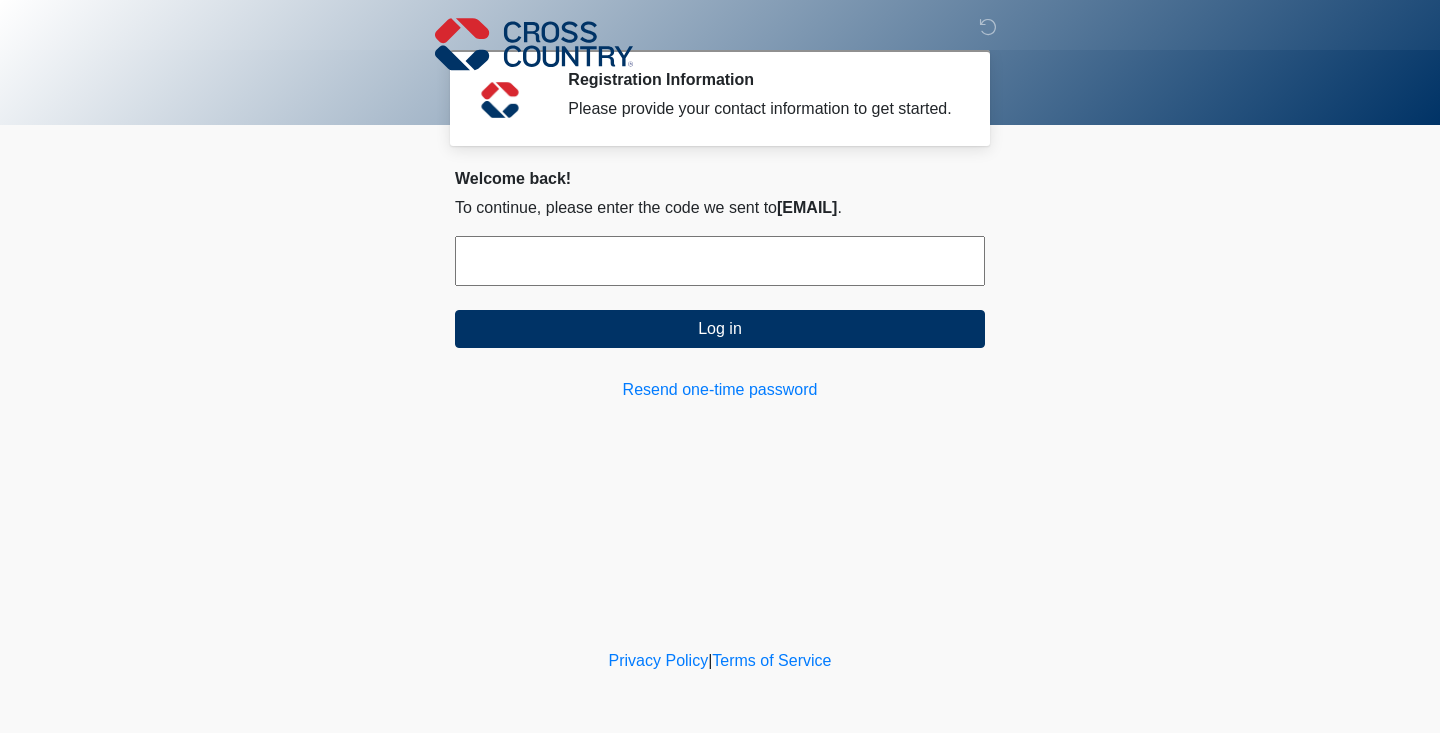 click at bounding box center [720, 261] 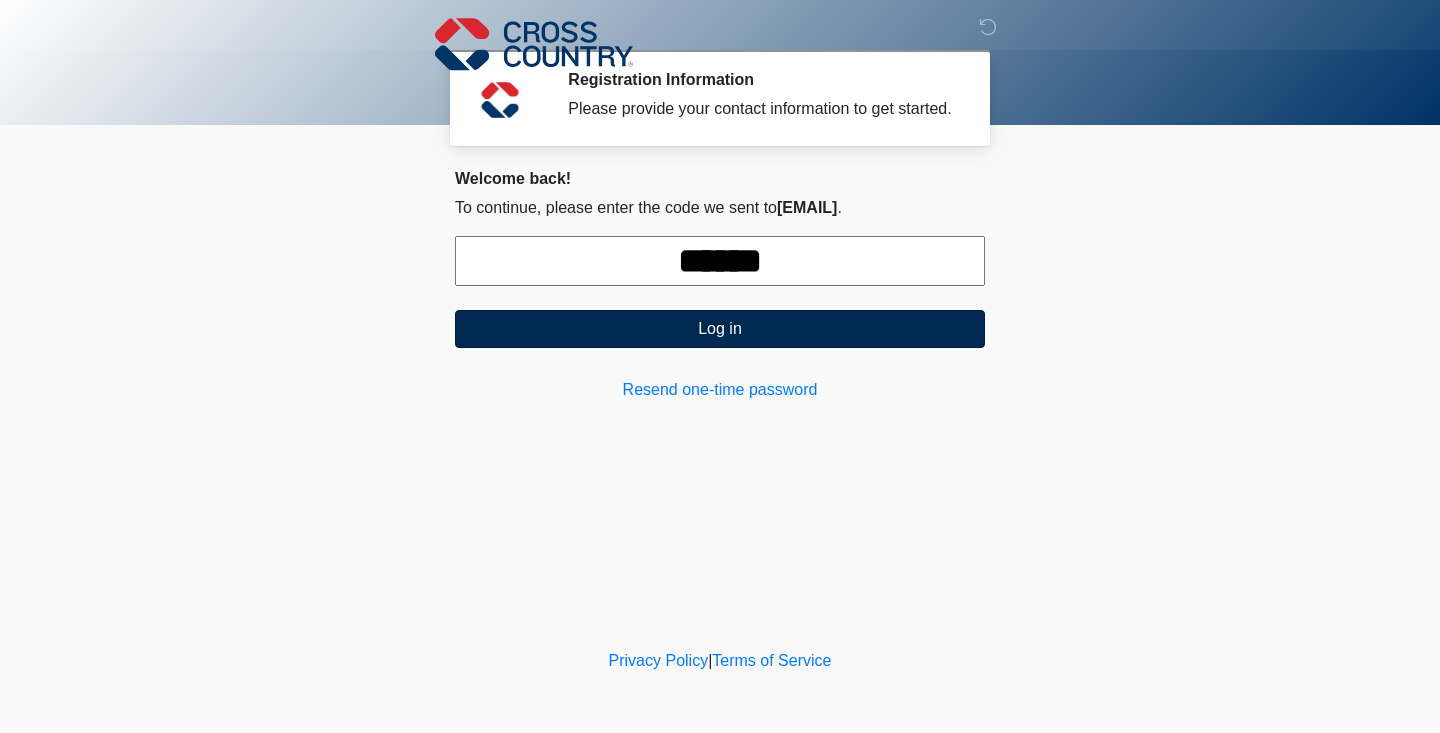 type on "******" 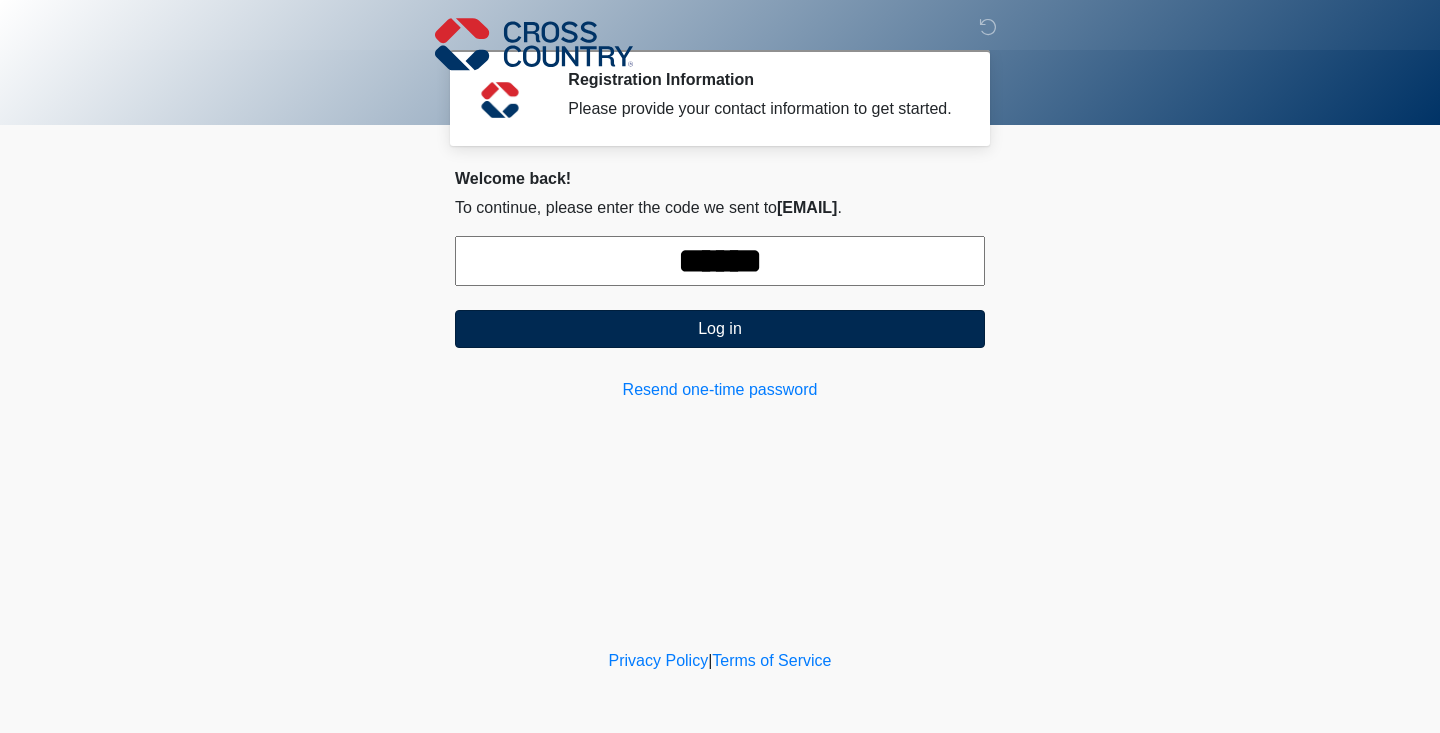 click on "Log in" at bounding box center (720, 329) 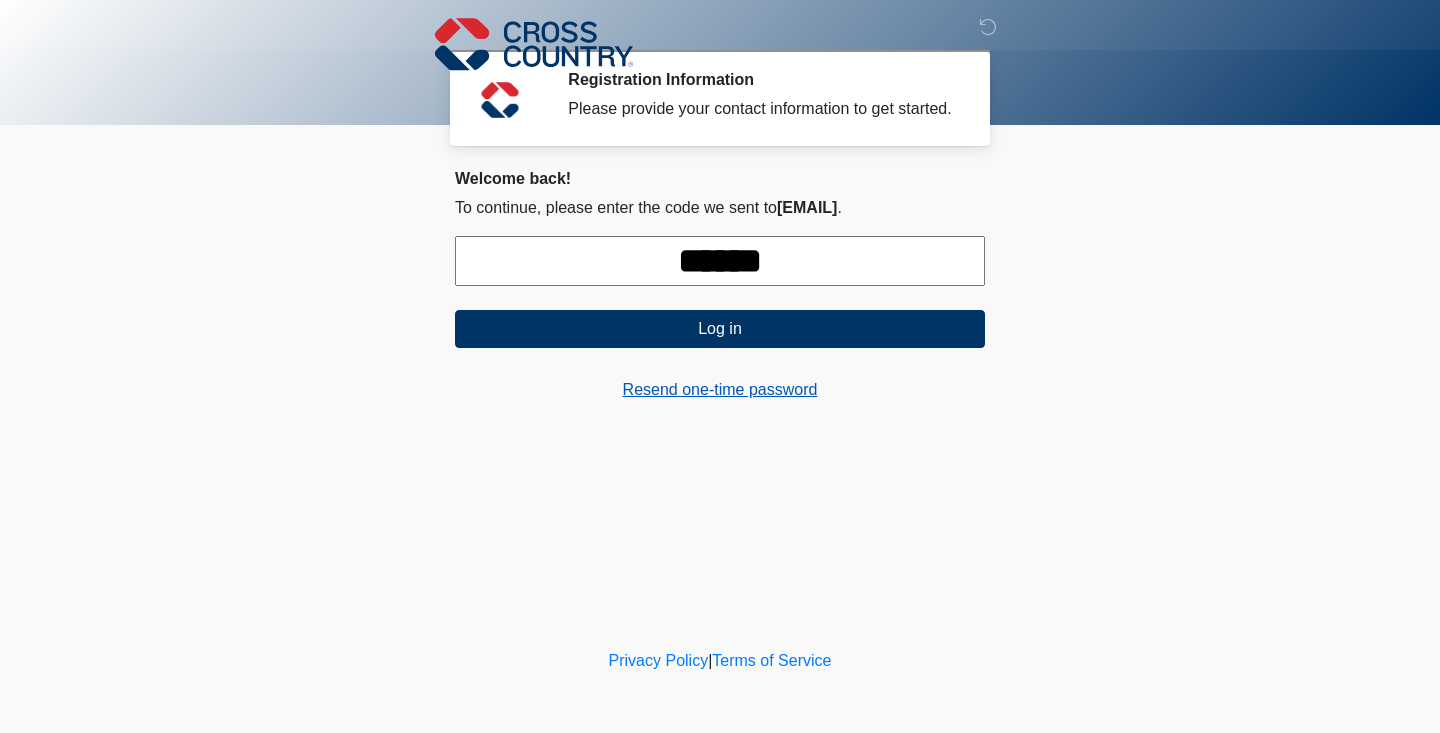 click on "Resend one-time password" at bounding box center (720, 390) 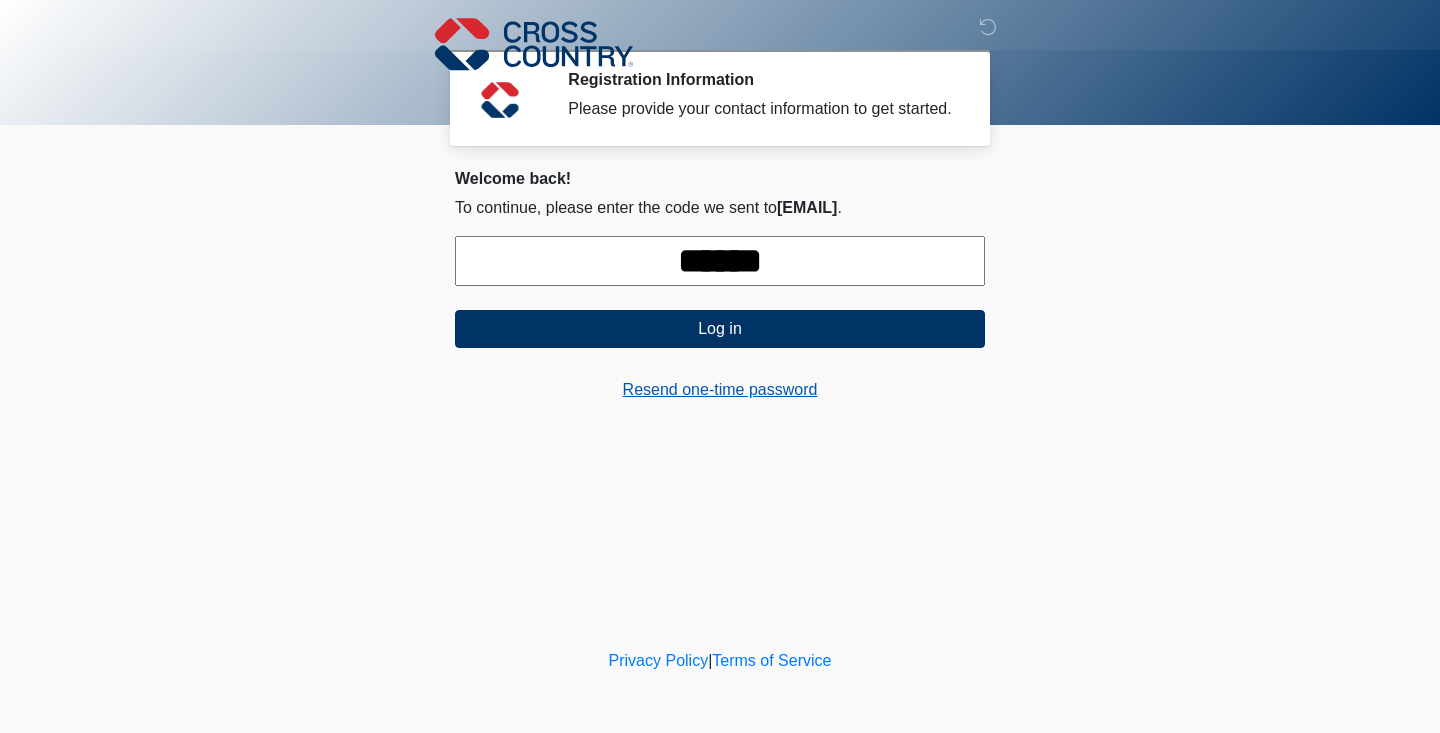 click on "Resend one-time password" at bounding box center [720, 390] 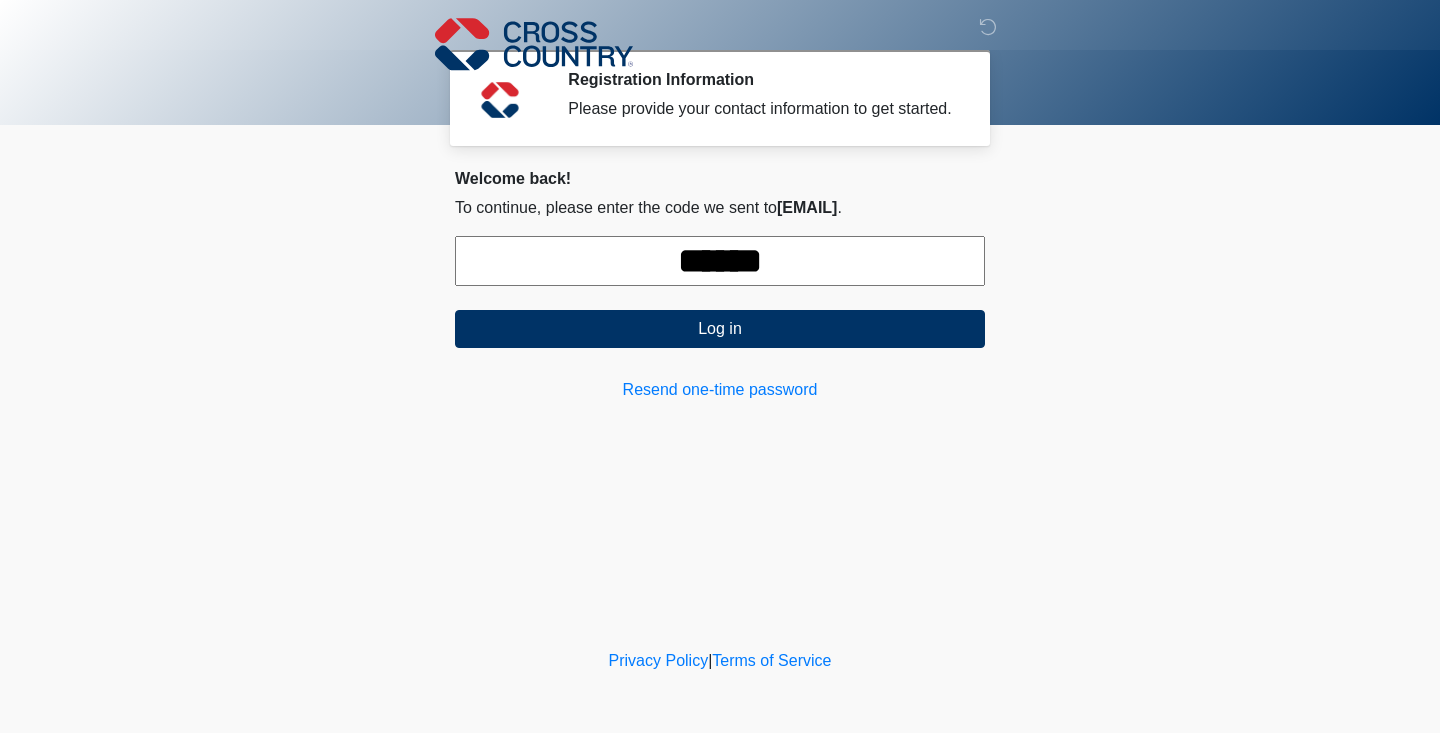 click on "******" at bounding box center (720, 261) 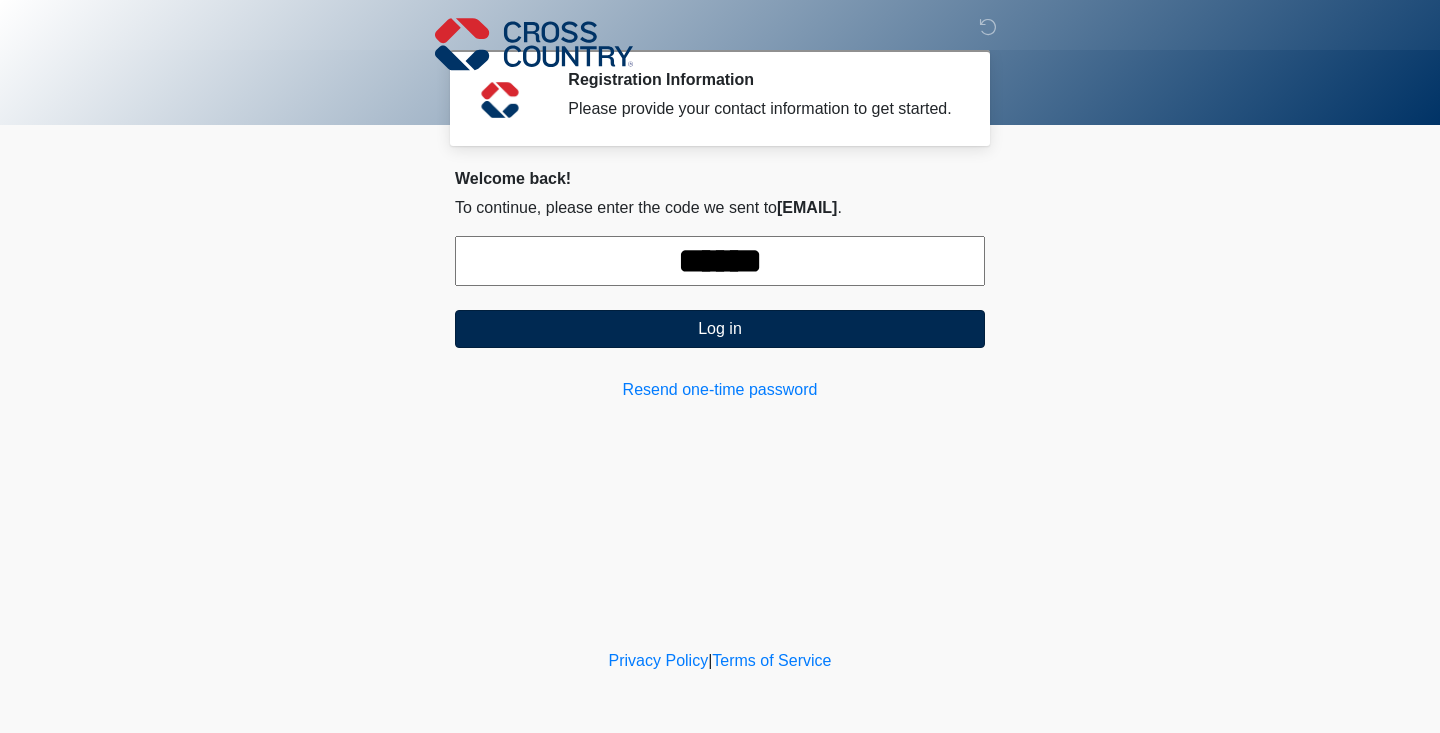 type on "******" 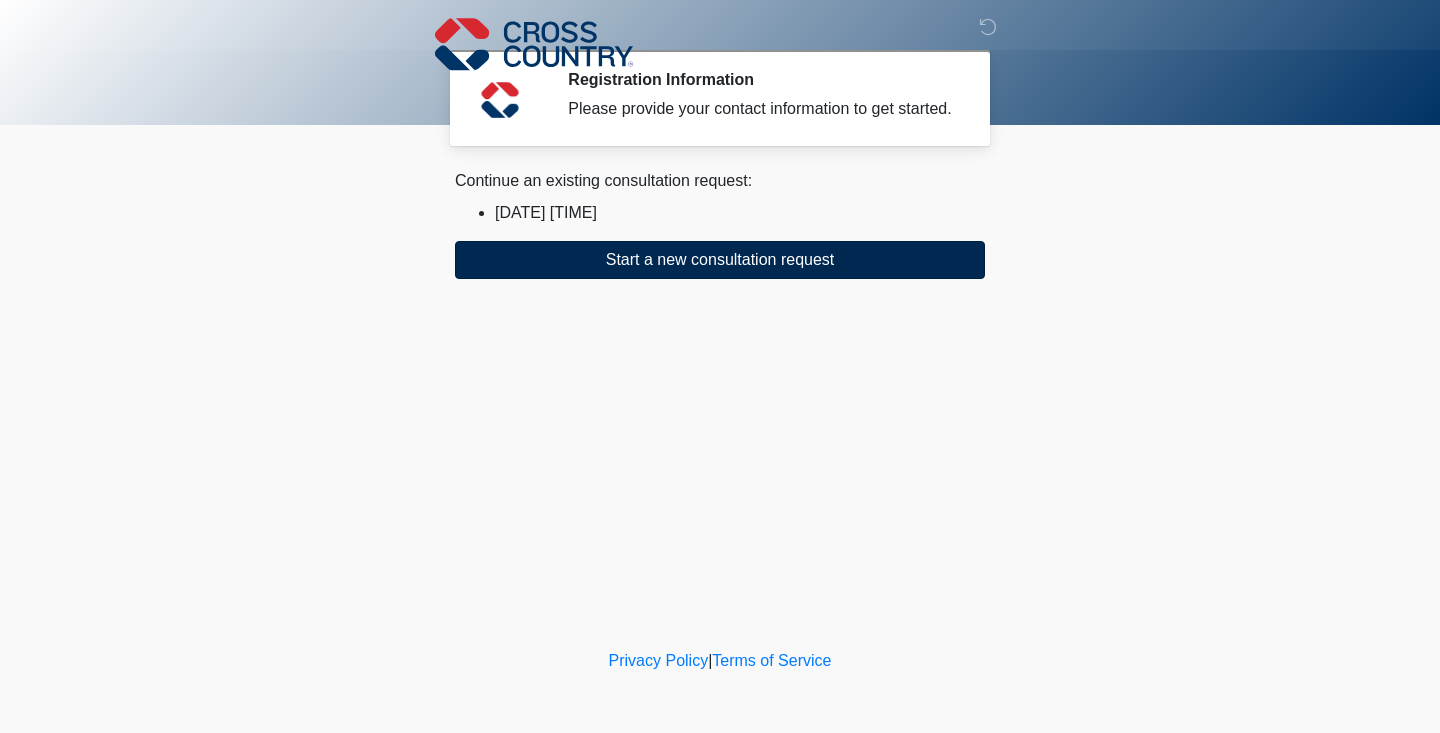 click on "Start a new consultation request" at bounding box center [720, 260] 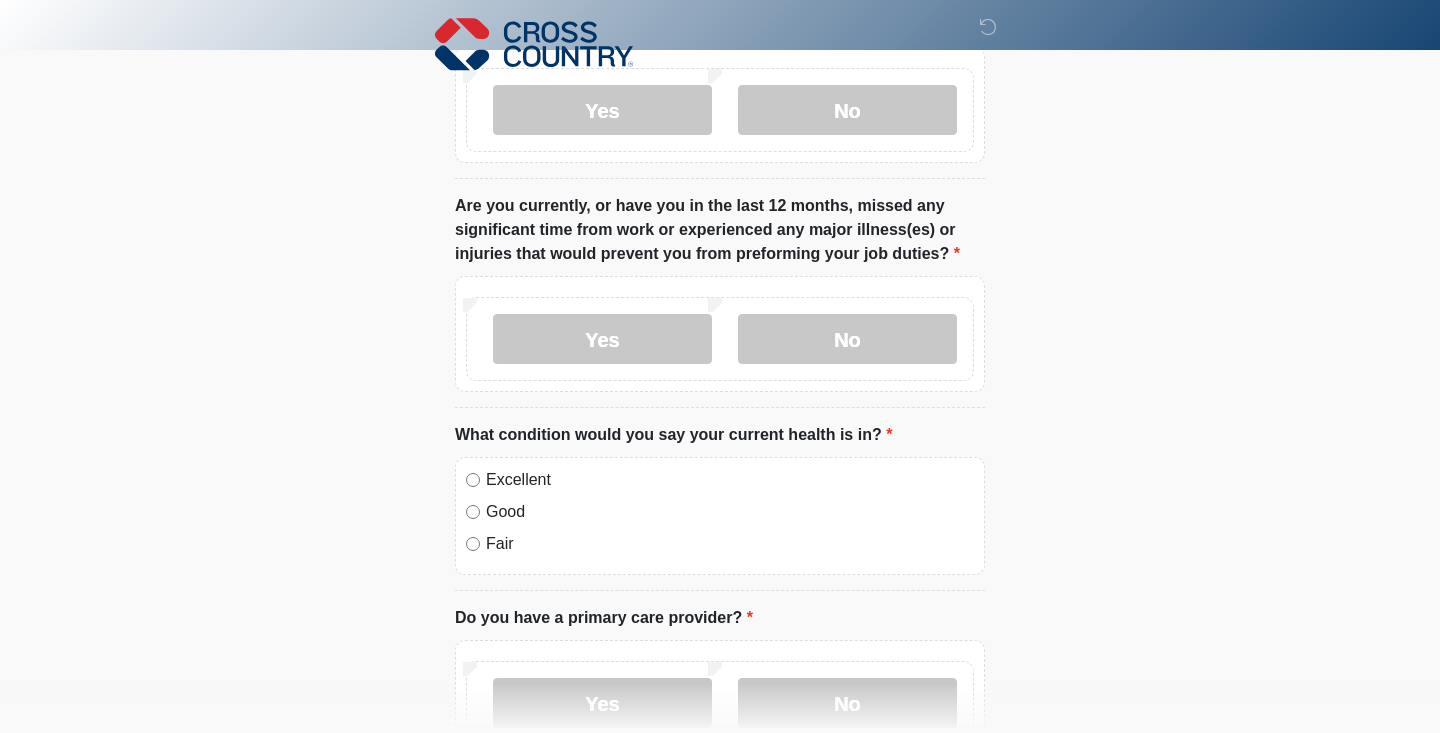 scroll, scrollTop: 490, scrollLeft: 0, axis: vertical 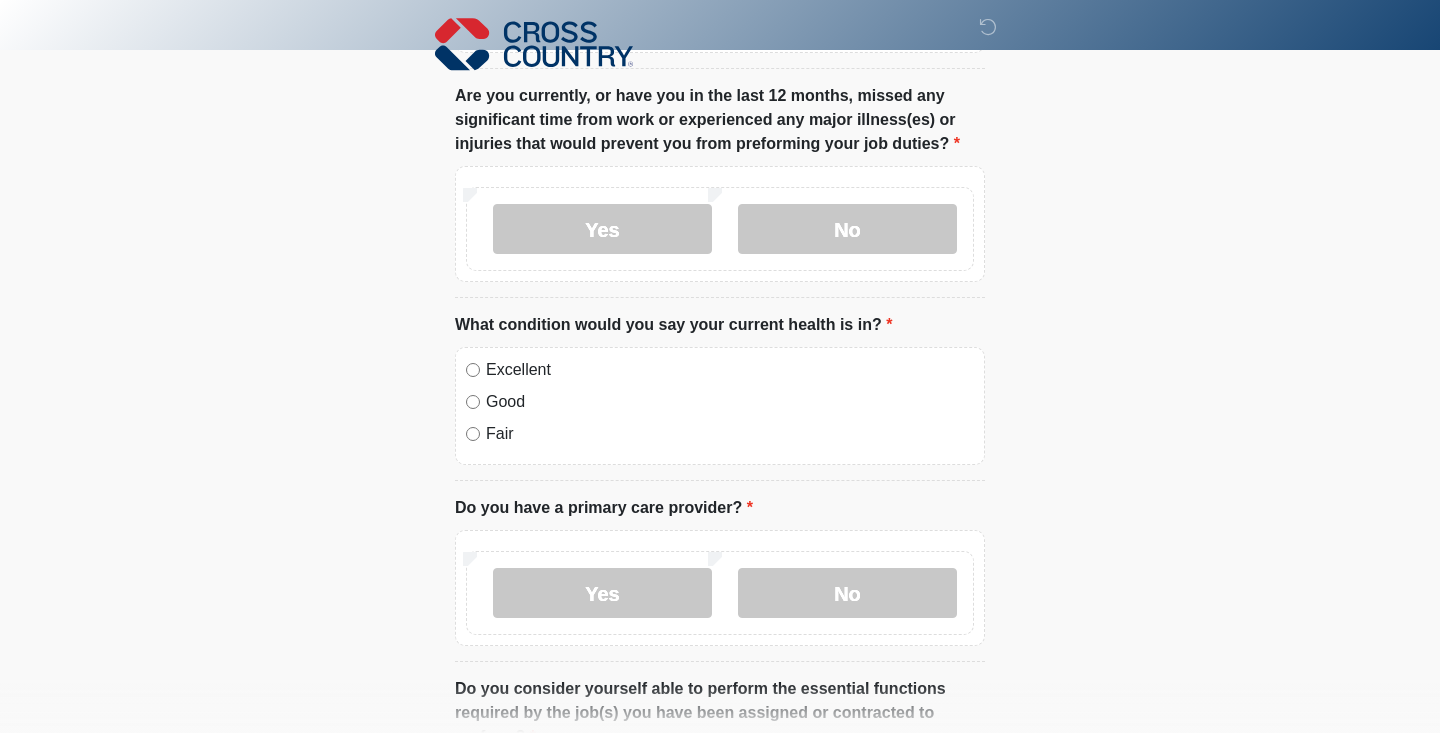 click on "Yes
No" at bounding box center [720, 229] 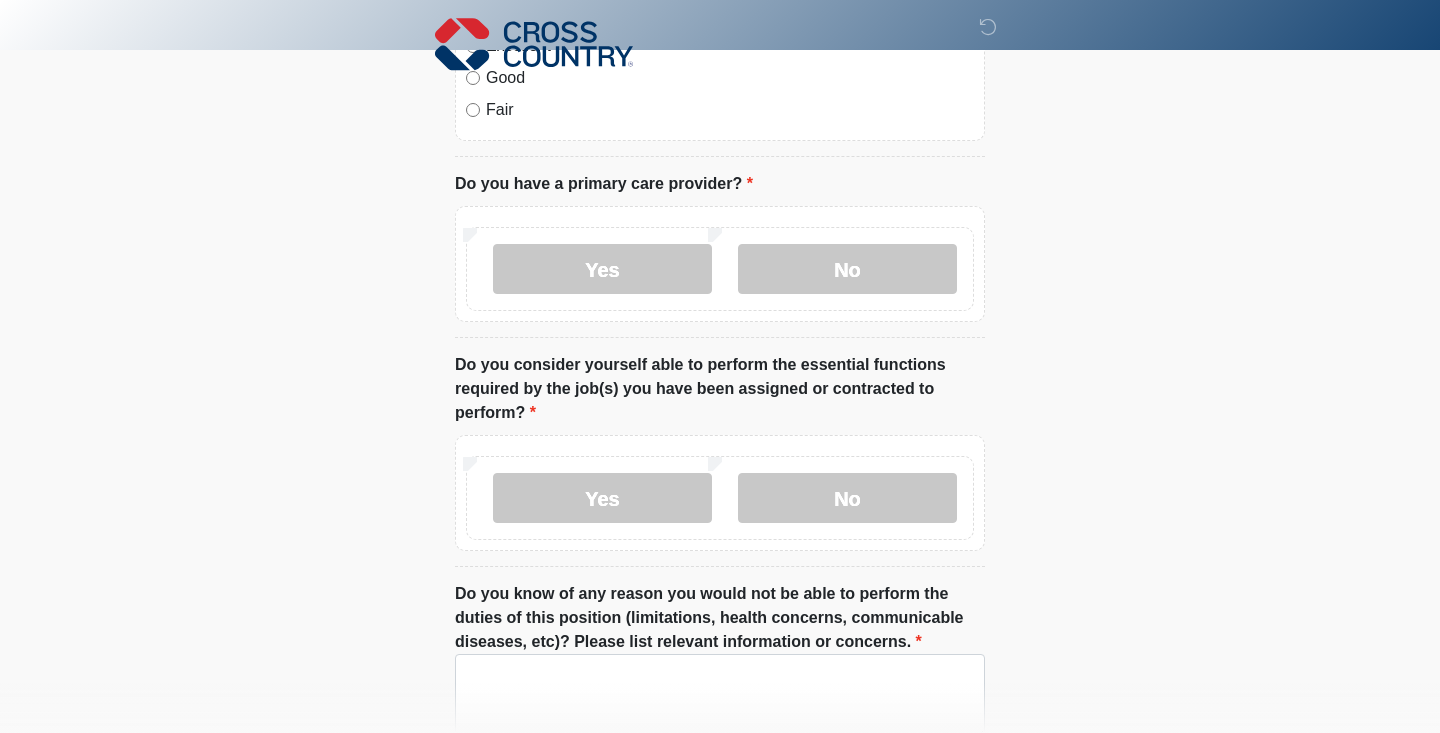 scroll, scrollTop: 819, scrollLeft: 0, axis: vertical 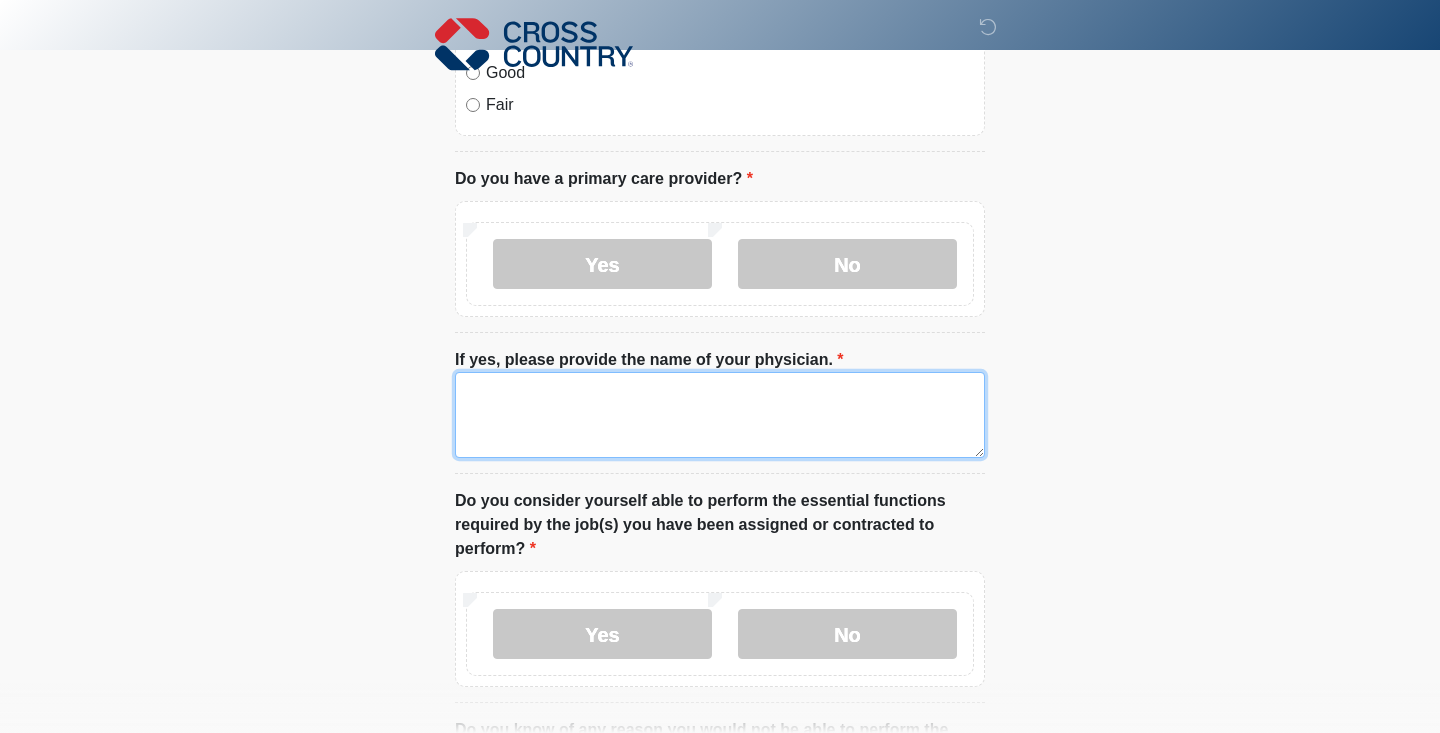 click on "If yes, please provide the name of your physician." at bounding box center (720, 415) 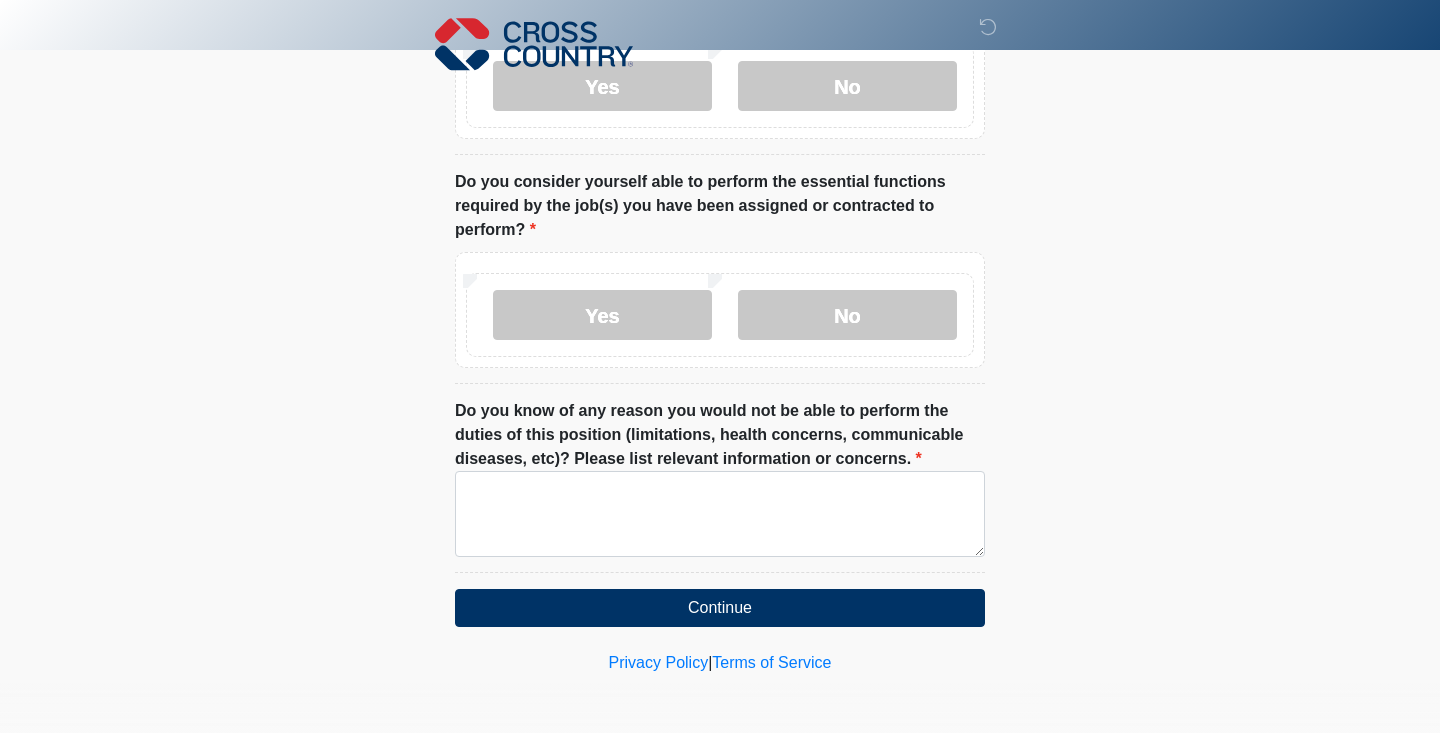 scroll, scrollTop: 996, scrollLeft: 0, axis: vertical 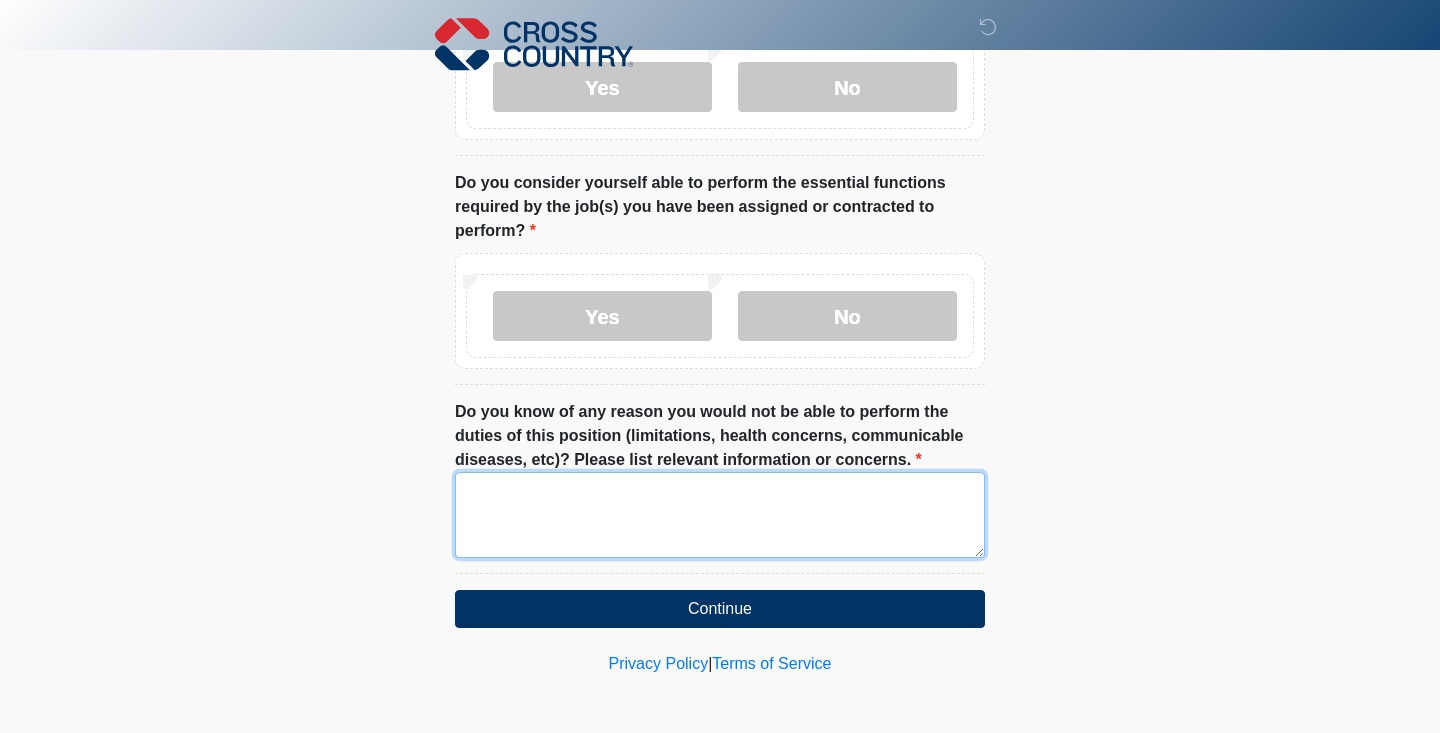 click on "Do you know of any reason you would not be able to perform the duties of this position (limitations, health concerns, communicable diseases, etc)?  Please list relevant information or concerns." at bounding box center [720, 515] 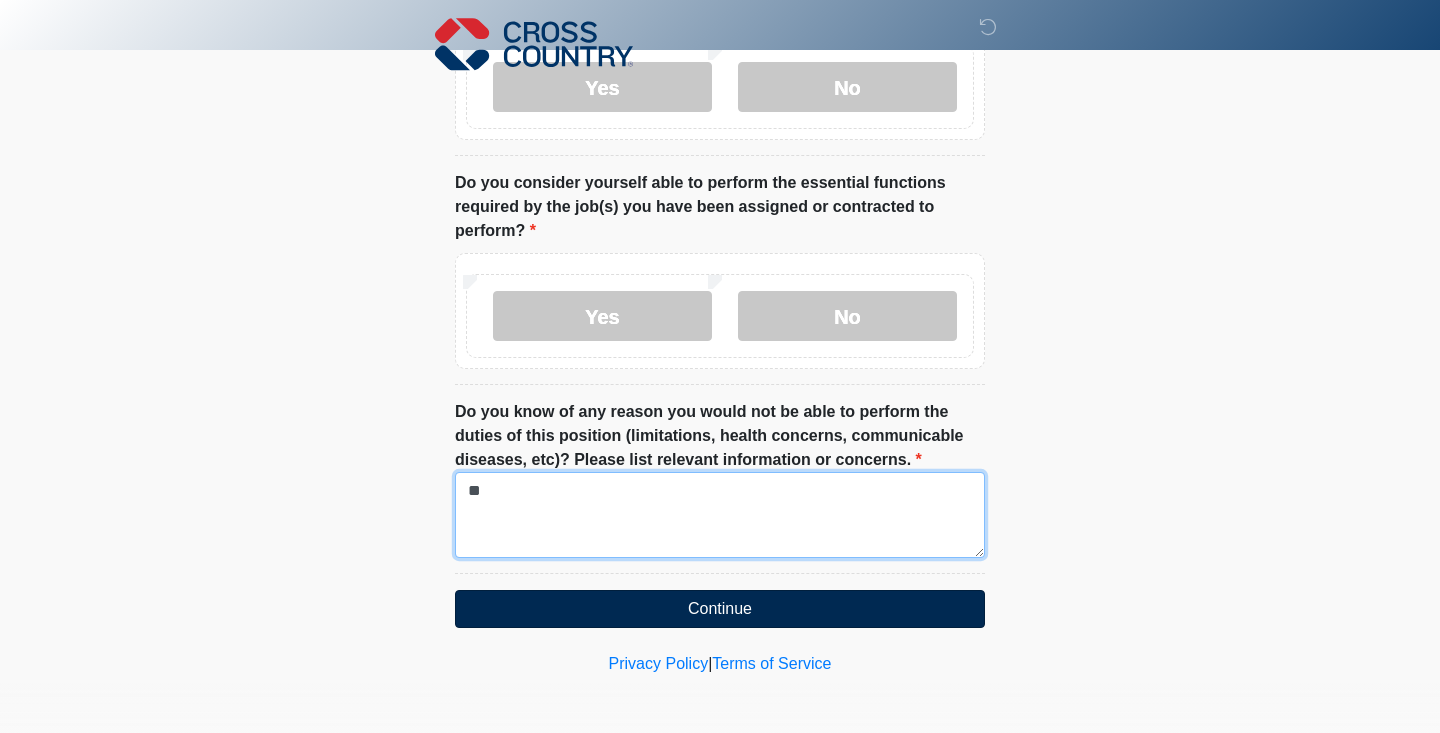type on "**" 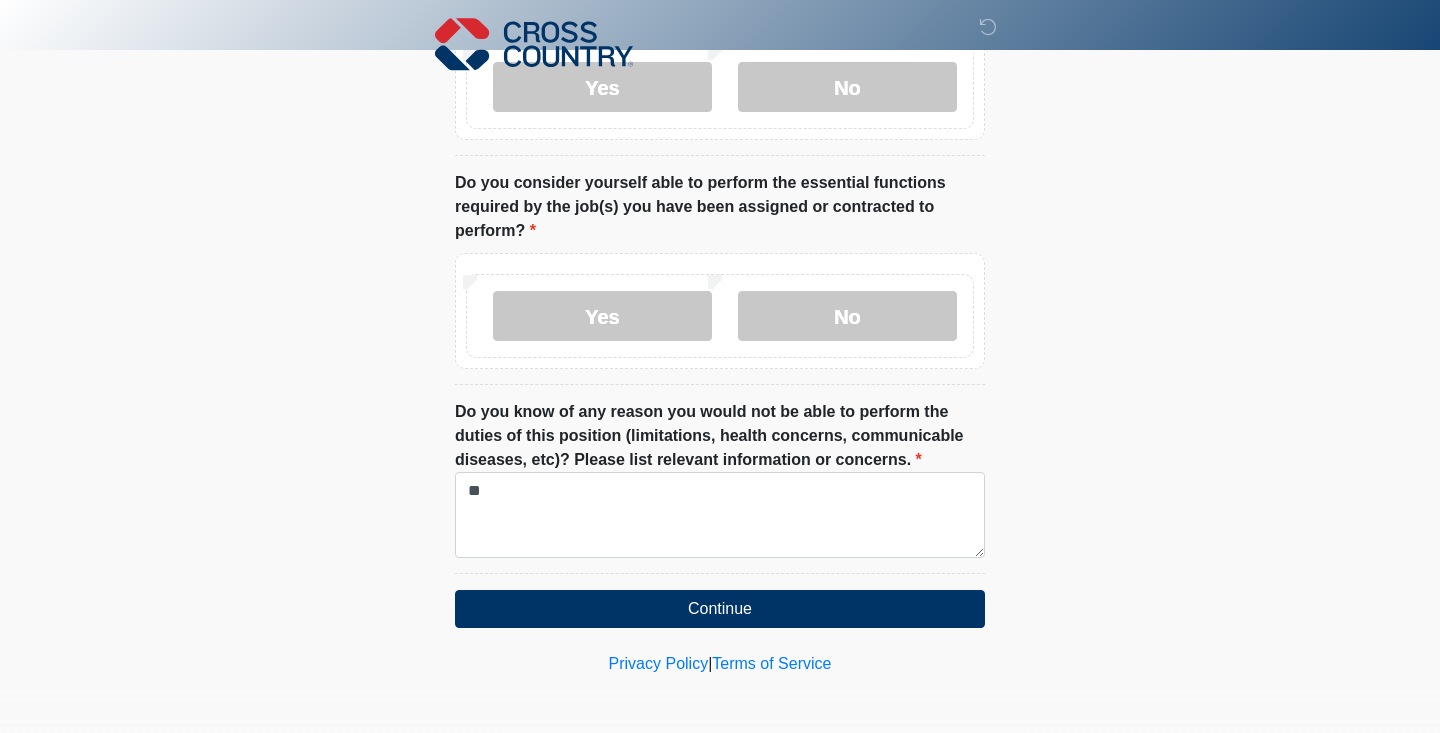 click on "‎ ‎ ‎
Medical History Questions
Please answer all questions with honesty and accuracy.
Please connect to Wi-Fi now   Provide us with your contact info  Answer some questions about your medical history  Complete a video call with one of our providers
Cross Country
This is the beginning of your virtual Health Assessment.   ﻿﻿﻿﻿﻿﻿To begin, ﻿﻿﻿﻿﻿﻿﻿﻿﻿﻿﻿﻿﻿﻿﻿﻿﻿﻿ press the continue button below and answer all questions with honesty.
Continue
Please be sure your device is connected to a Wi-Fi Network for quicker service. Otherwise, you may experience connectivity issues with your provider and cause unnecessary delays  ." at bounding box center (720, -630) 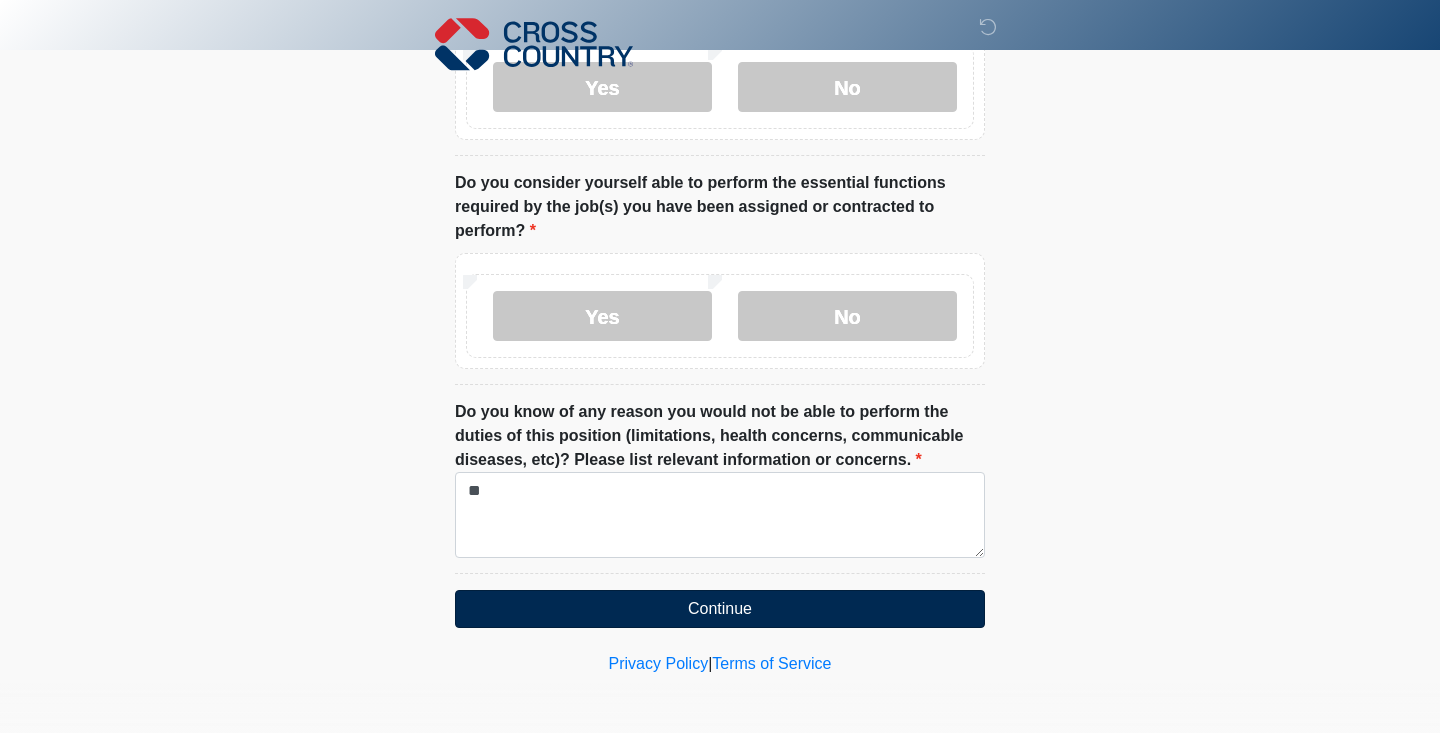 click on "Continue" at bounding box center (720, 609) 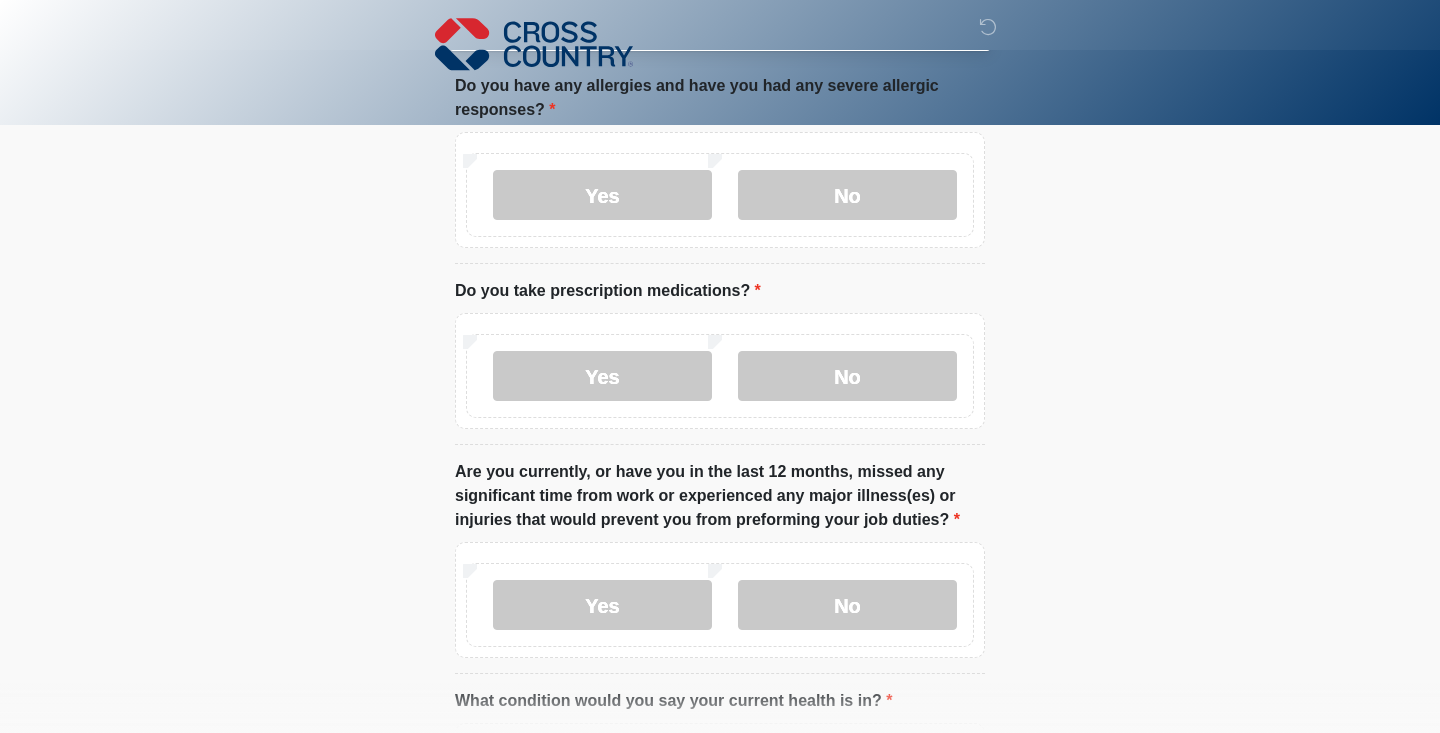 scroll, scrollTop: 0, scrollLeft: 0, axis: both 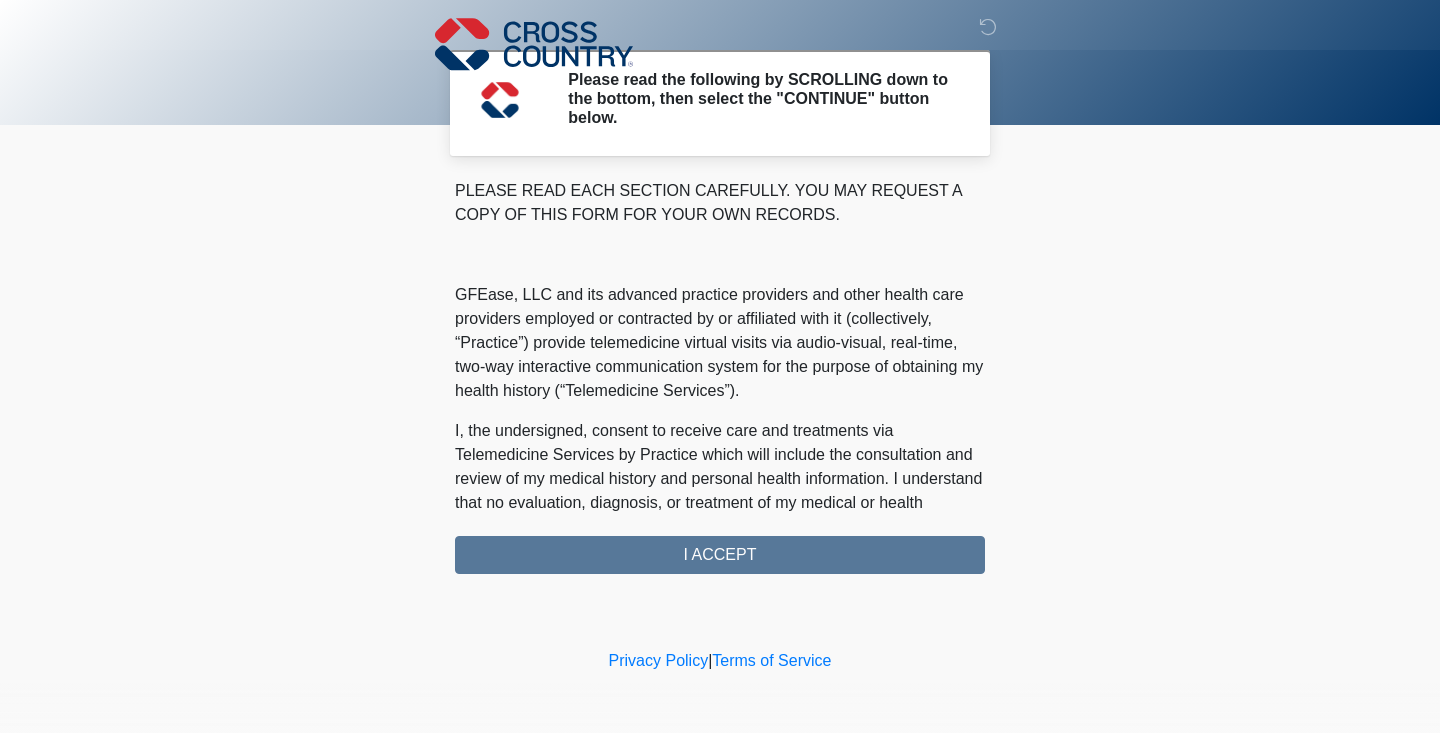 click on "PLEASE READ EACH SECTION CAREFULLY. YOU MAY REQUEST A COPY OF THIS FORM FOR YOUR OWN RECORDS. GFEase, LLC and its advanced practice providers and other health care providers employed or contracted by or affiliated with it (collectively, “Practice”) provide telemedicine virtual visits via audio-visual, real-time, two-way interactive communication system for the purpose of obtaining my health history (“Telemedicine Services”). I understand that Telemedicine Services include interactive audio, video or other electronic media and that there are both risks and benefits to being treated via telemedicine. Providers (i) may be in a location other than where I am located, (ii) will examine me face-to-face via a remote presence but will not perform a “hands-on” physical examination, and (iii) must rely on information provided by me.
I ACCEPT" at bounding box center [720, 376] 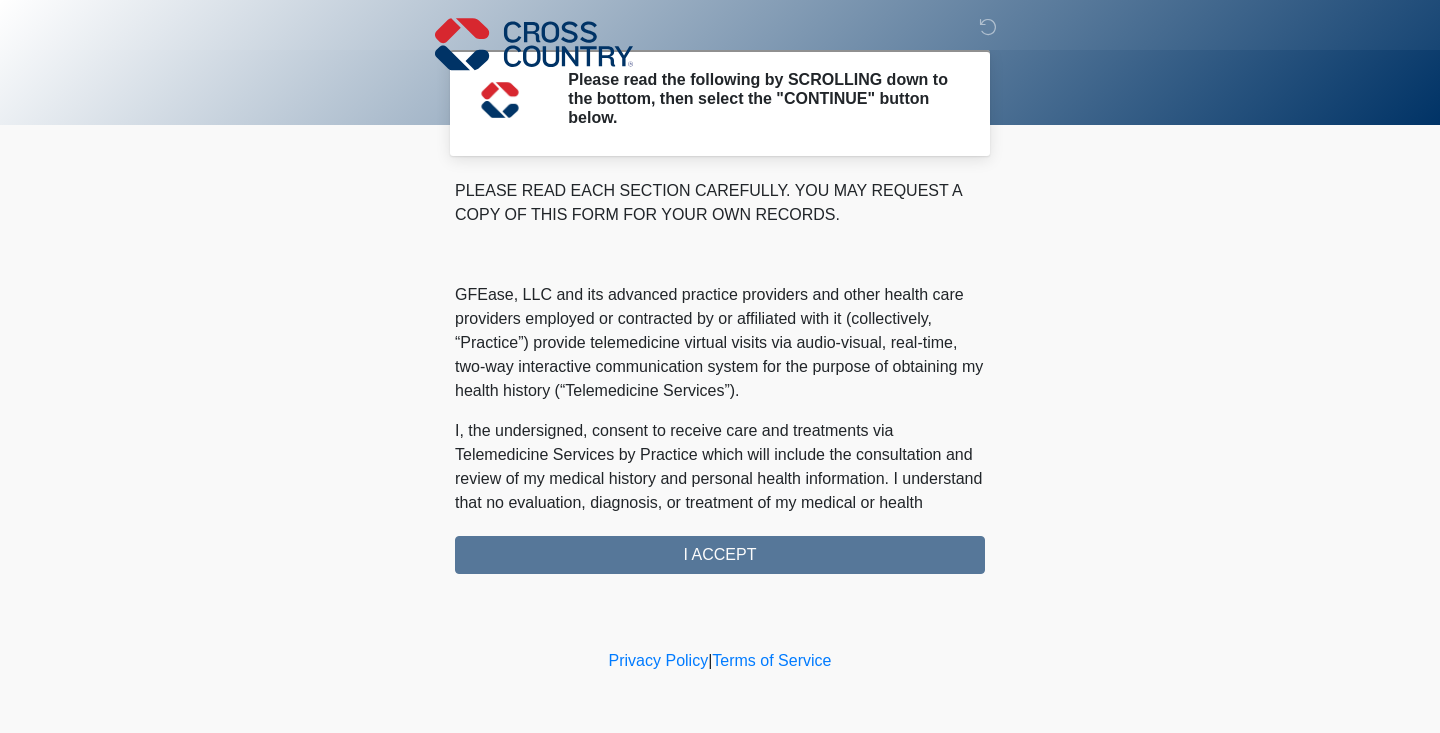 click on "PLEASE READ EACH SECTION CAREFULLY. YOU MAY REQUEST A COPY OF THIS FORM FOR YOUR OWN RECORDS. GFEase, LLC and its advanced practice providers and other health care providers employed or contracted by or affiliated with it (collectively, “Practice”) provide telemedicine virtual visits via audio-visual, real-time, two-way interactive communication system for the purpose of obtaining my health history (“Telemedicine Services”). I understand that Telemedicine Services include interactive audio, video or other electronic media and that there are both risks and benefits to being treated via telemedicine. Providers (i) may be in a location other than where I am located, (ii) will examine me face-to-face via a remote presence but will not perform a “hands-on” physical examination, and (iii) must rely on information provided by me.
I ACCEPT" at bounding box center [720, 376] 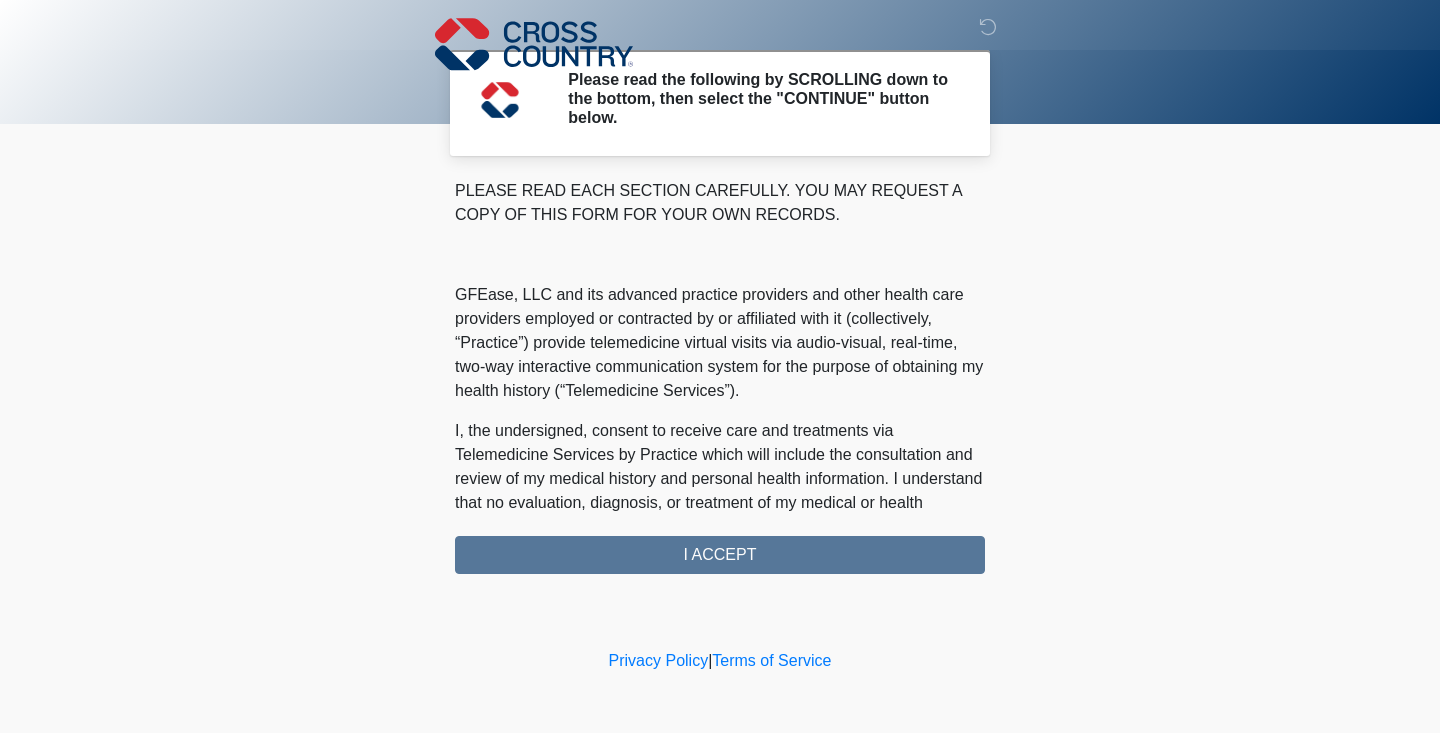 scroll, scrollTop: 0, scrollLeft: 0, axis: both 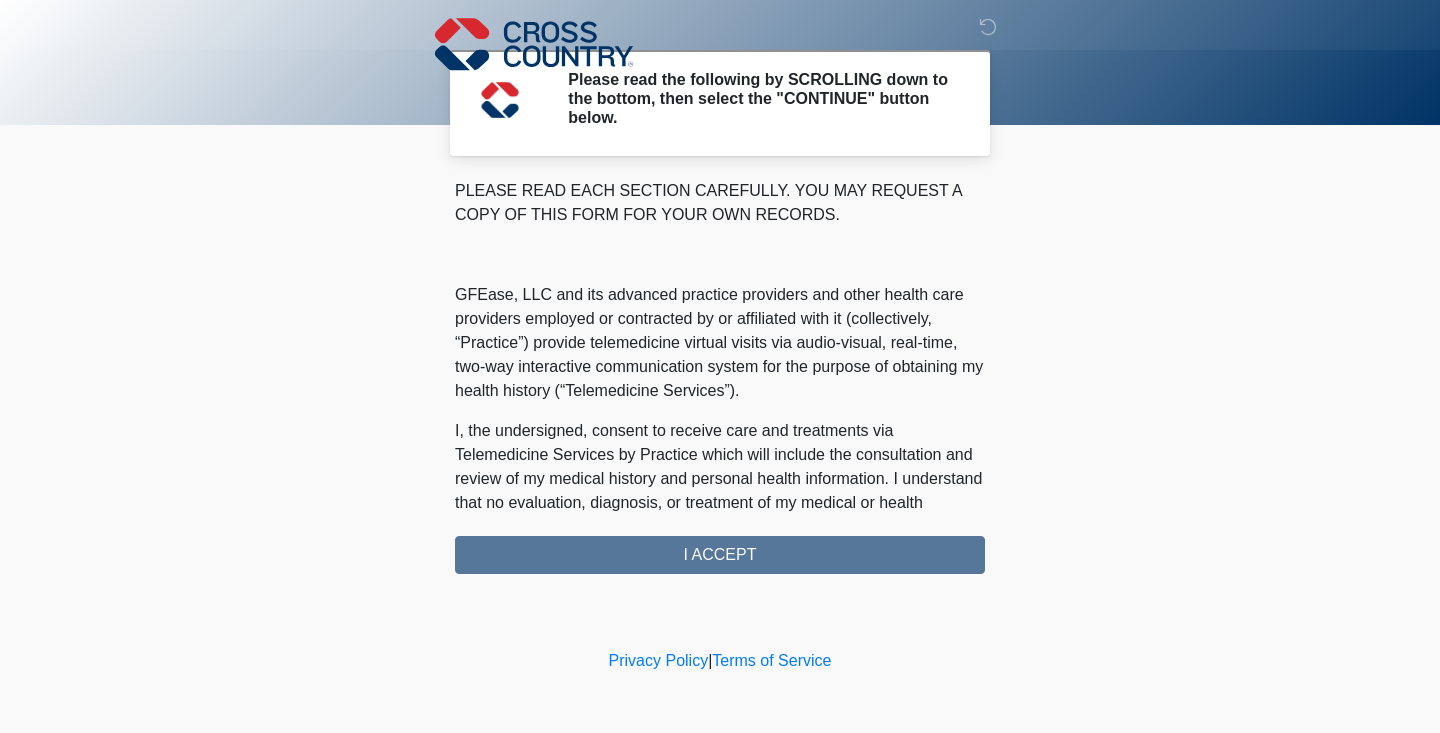 click on "PLEASE READ EACH SECTION CAREFULLY. YOU MAY REQUEST A COPY OF THIS FORM FOR YOUR OWN RECORDS. GFEase, LLC and its advanced practice providers and other health care providers employed or contracted by or affiliated with it (collectively, “Practice”) provide telemedicine virtual visits via audio-visual, real-time, two-way interactive communication system for the purpose of obtaining my health history (“Telemedicine Services”). I understand that Telemedicine Services include interactive audio, video or other electronic media and that there are both risks and benefits to being treated via telemedicine. Providers (i) may be in a location other than where I am located, (ii) will examine me face-to-face via a remote presence but will not perform a “hands-on” physical examination, and (iii) must rely on information provided by me.
I ACCEPT" at bounding box center [720, 376] 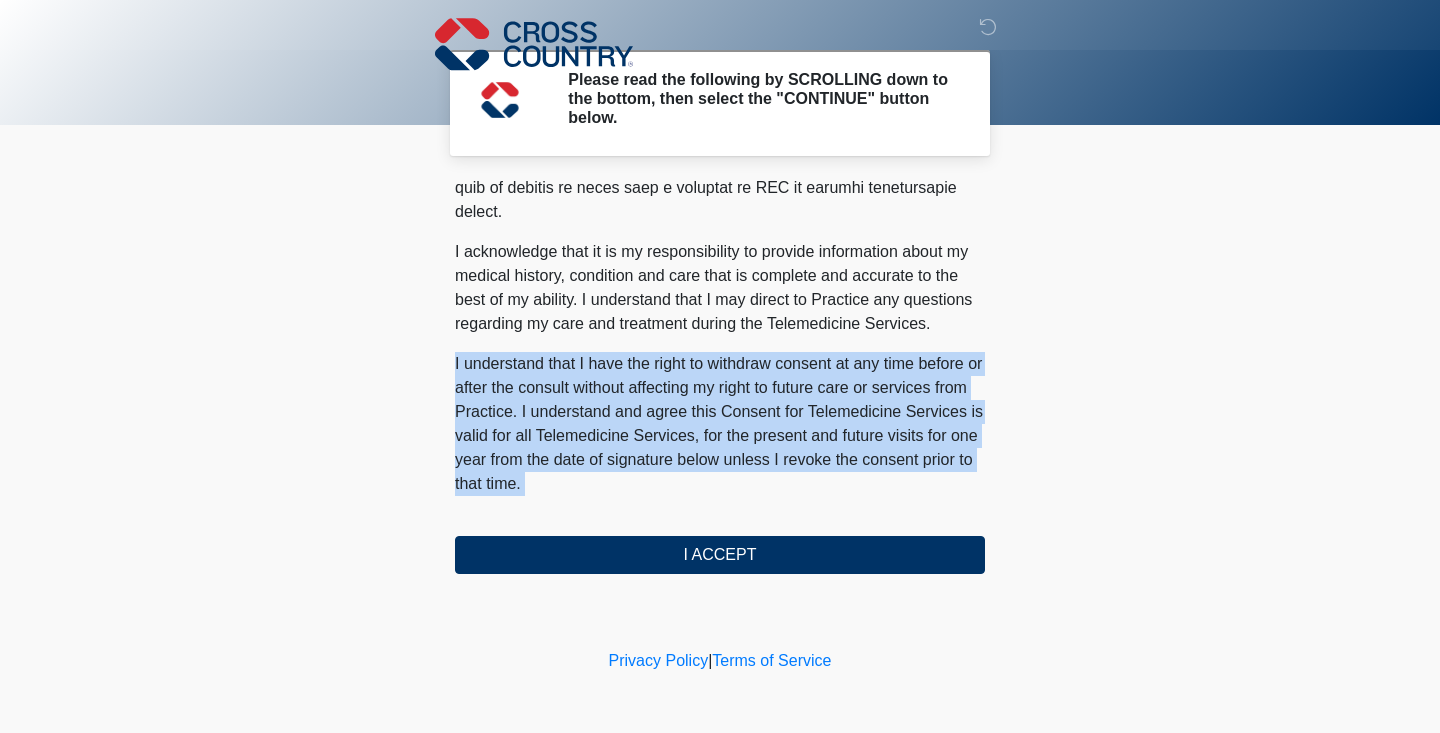 scroll, scrollTop: 1267, scrollLeft: 0, axis: vertical 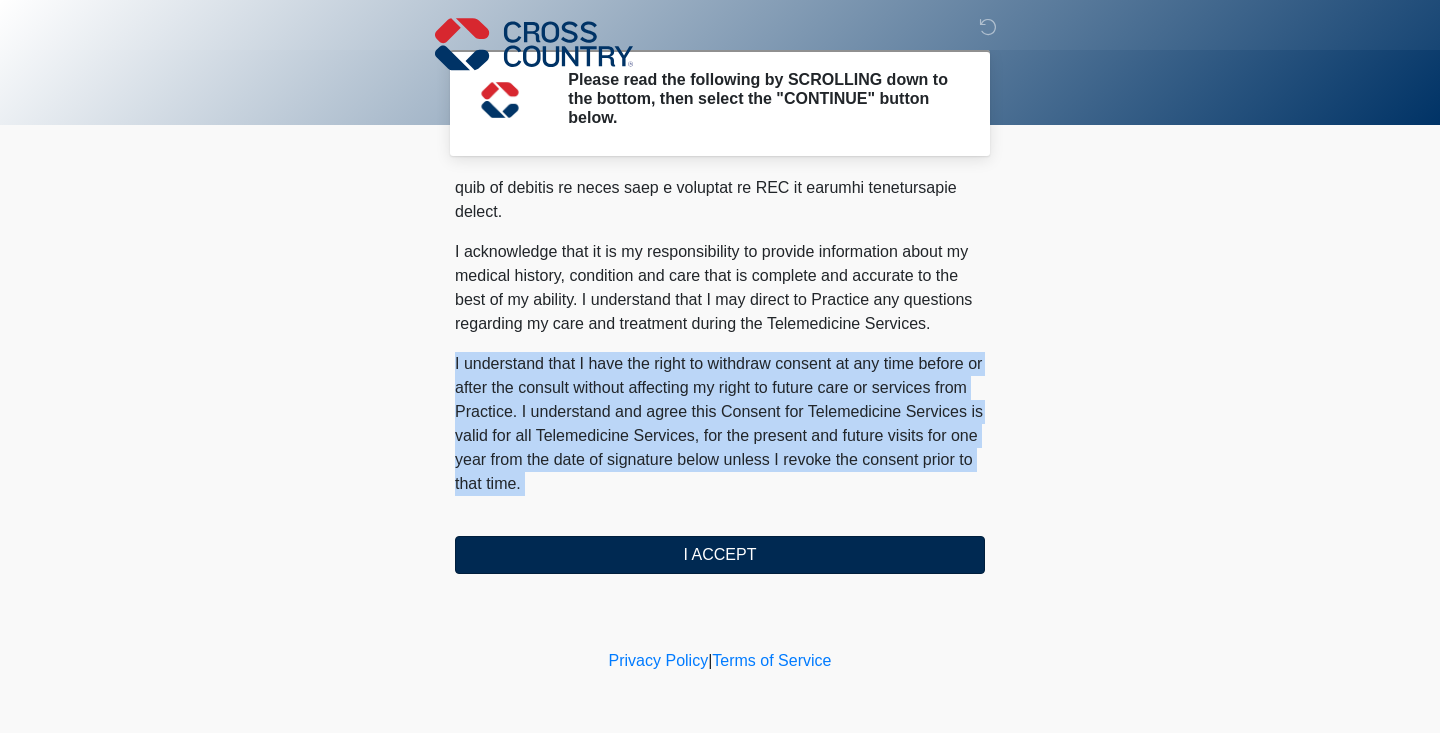 click on "I ACCEPT" at bounding box center [720, 555] 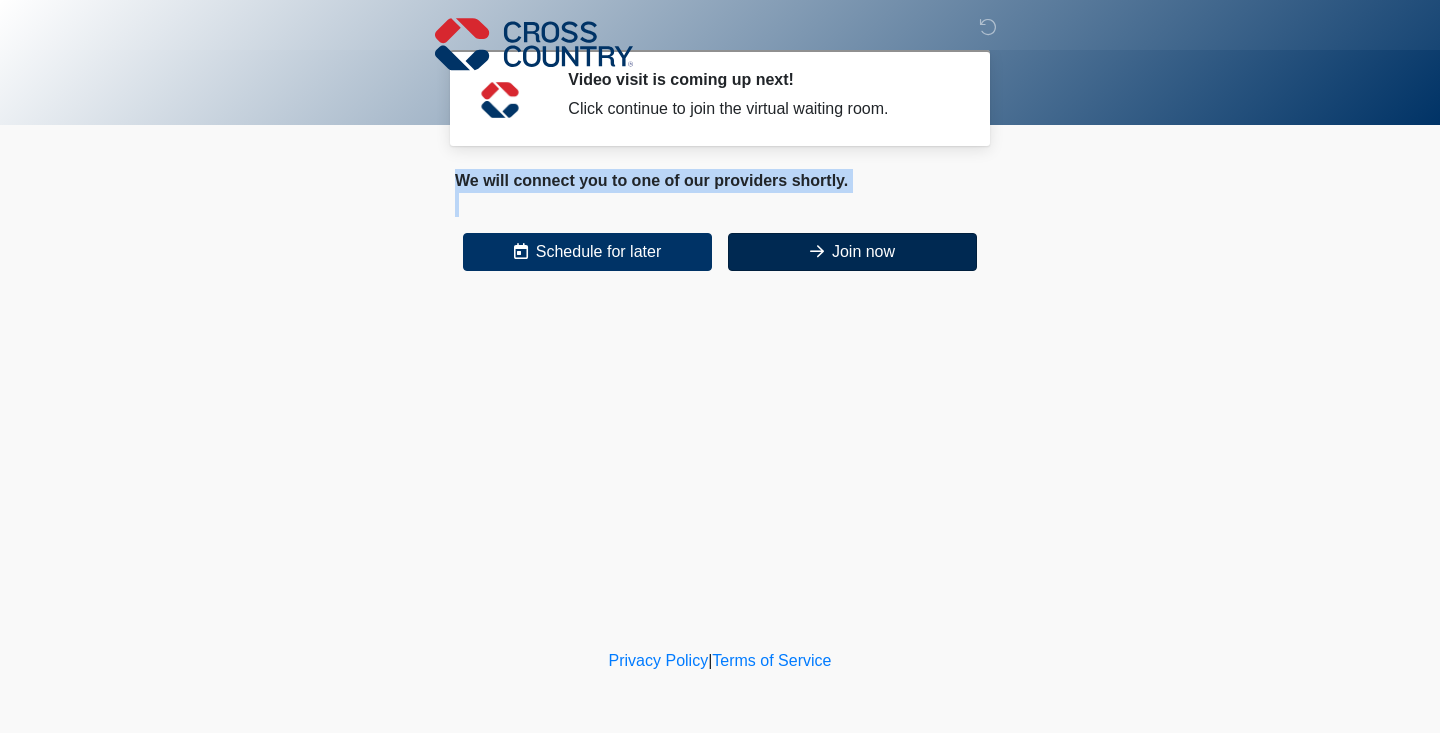 click on "Join now" at bounding box center (852, 252) 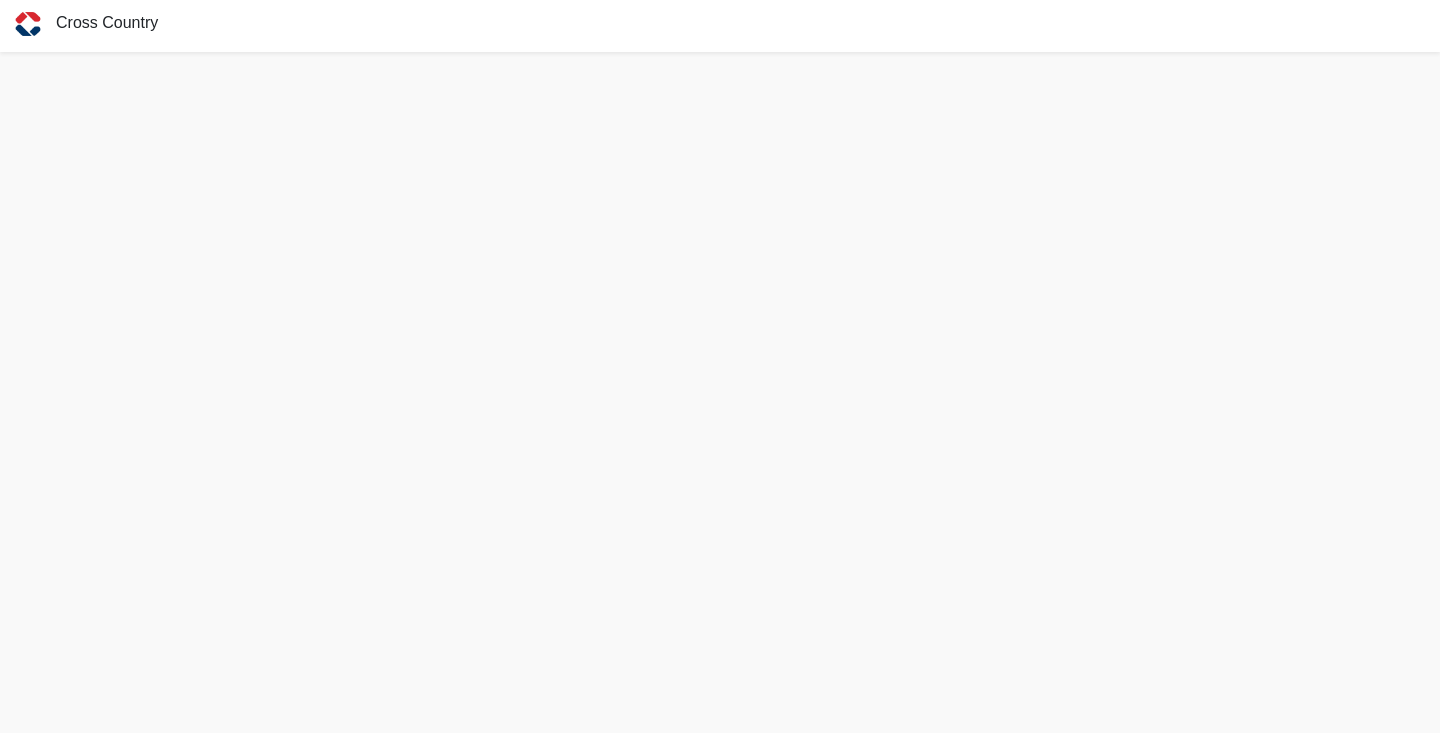 scroll, scrollTop: 3, scrollLeft: 0, axis: vertical 